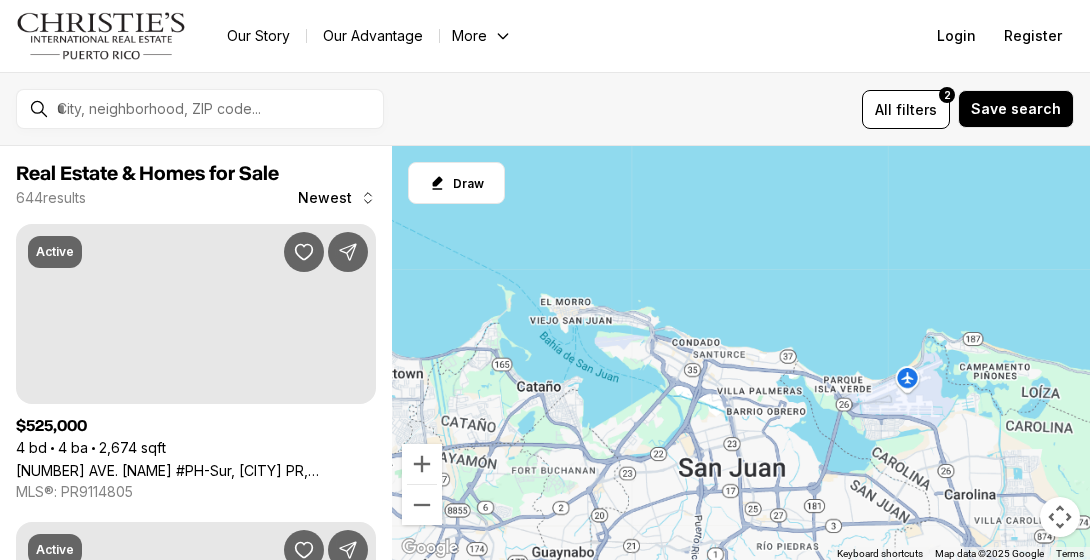 scroll, scrollTop: 0, scrollLeft: 0, axis: both 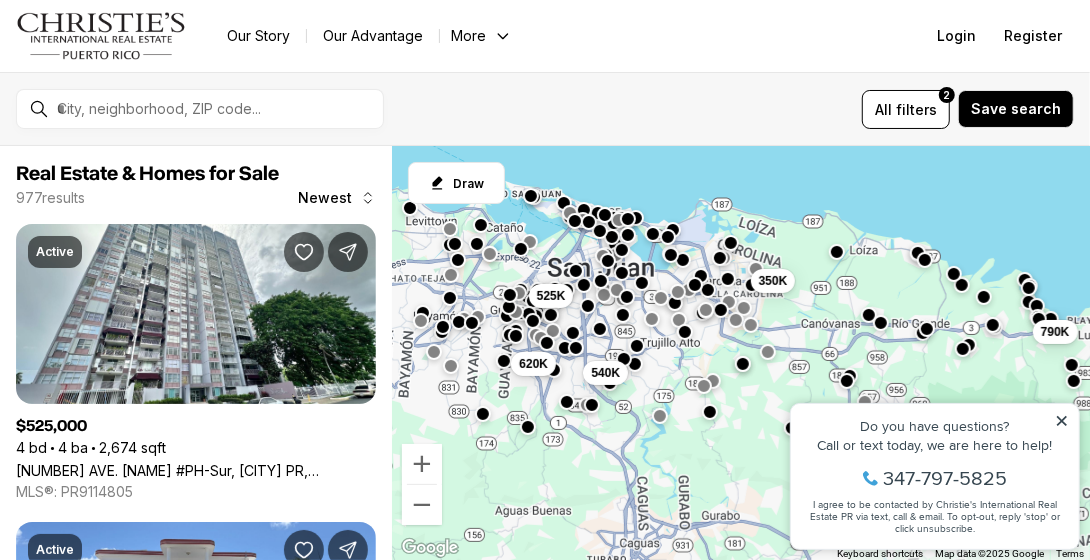 drag, startPoint x: 670, startPoint y: 193, endPoint x: 638, endPoint y: 48, distance: 148.48906 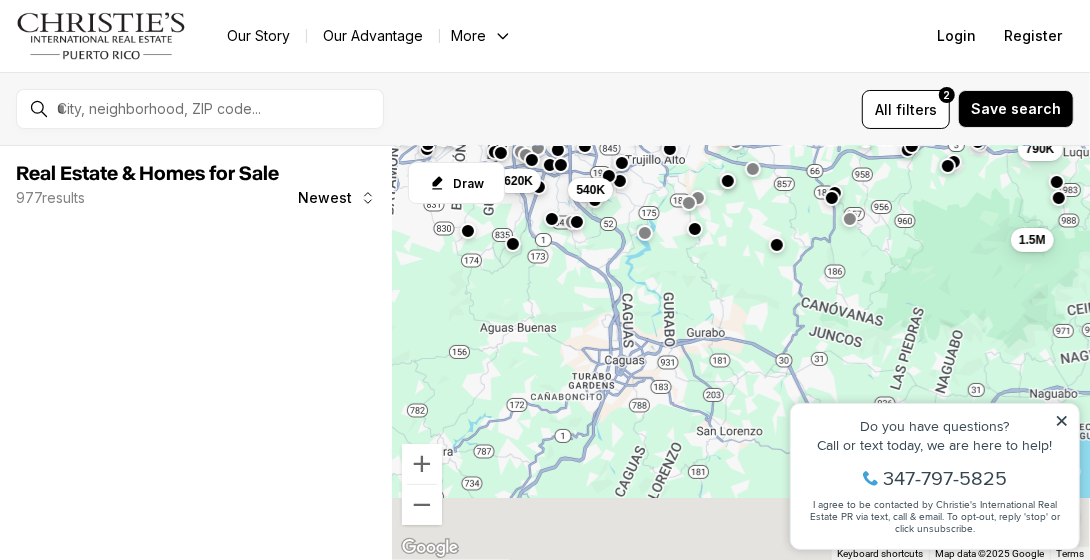 drag, startPoint x: 649, startPoint y: 450, endPoint x: 651, endPoint y: 305, distance: 145.0138 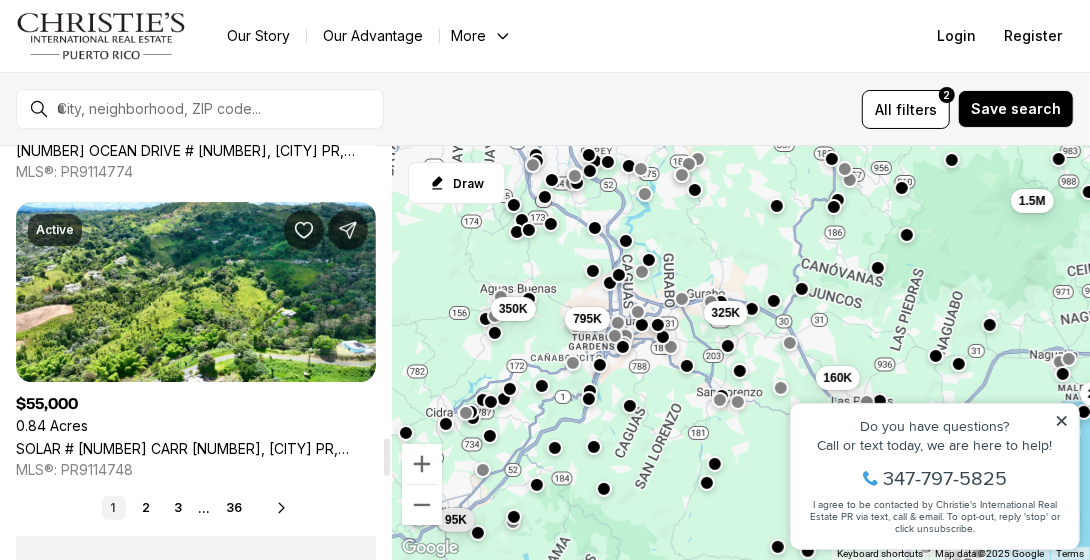 scroll, scrollTop: 3500, scrollLeft: 0, axis: vertical 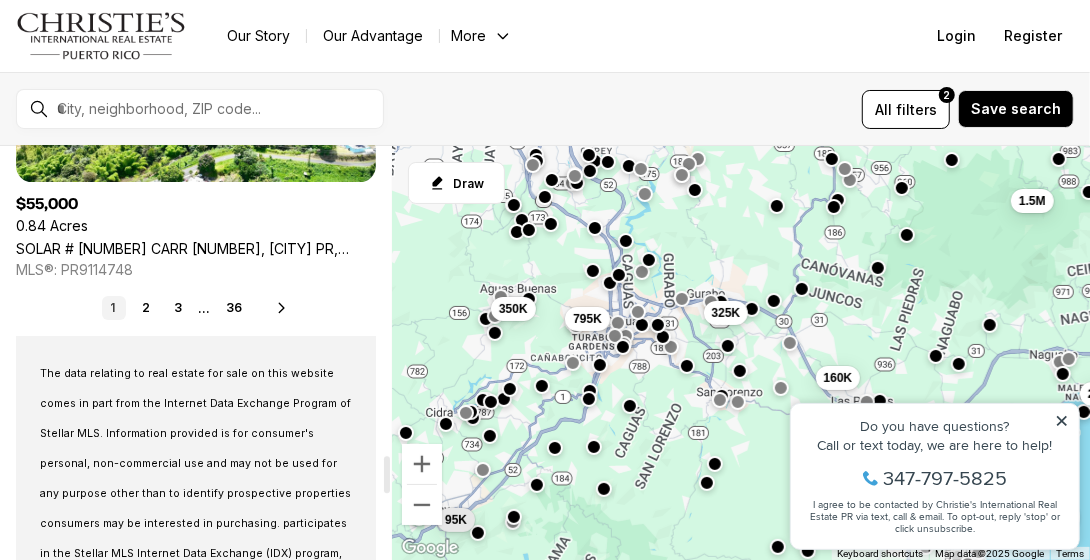 click on "2" at bounding box center (146, 308) 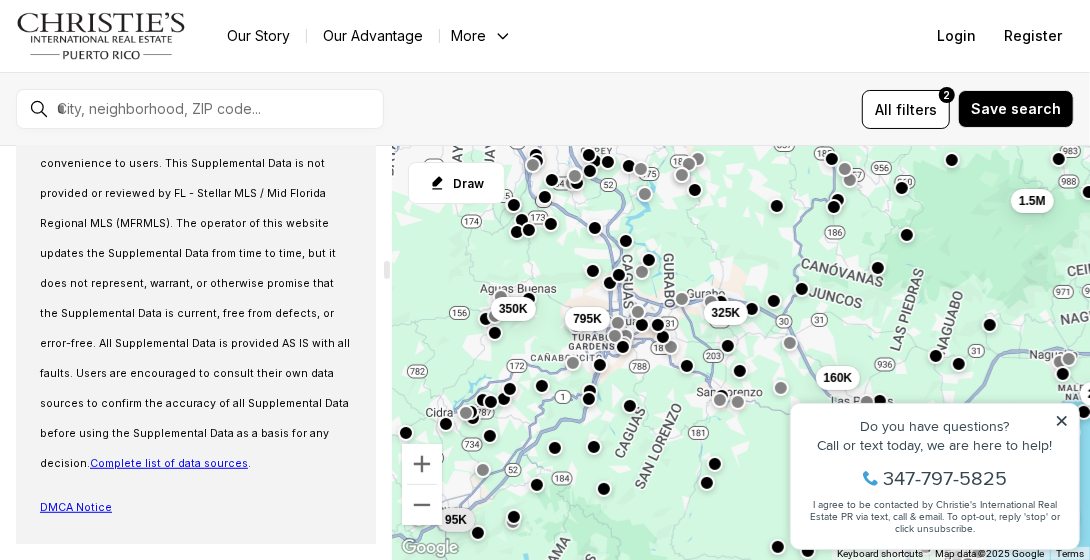 scroll, scrollTop: 0, scrollLeft: 0, axis: both 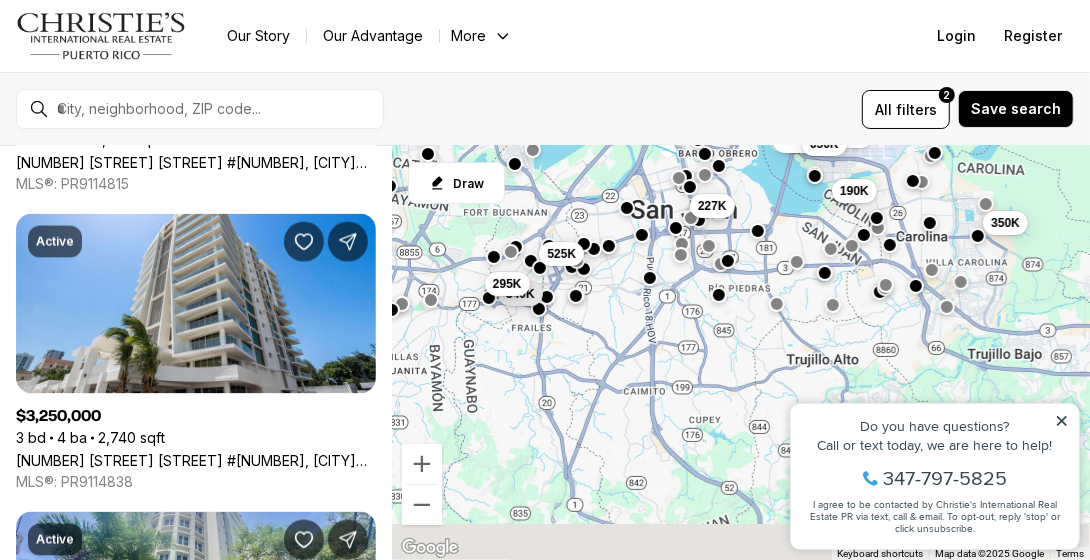 drag, startPoint x: 708, startPoint y: 440, endPoint x: 659, endPoint y: 23, distance: 419.86902 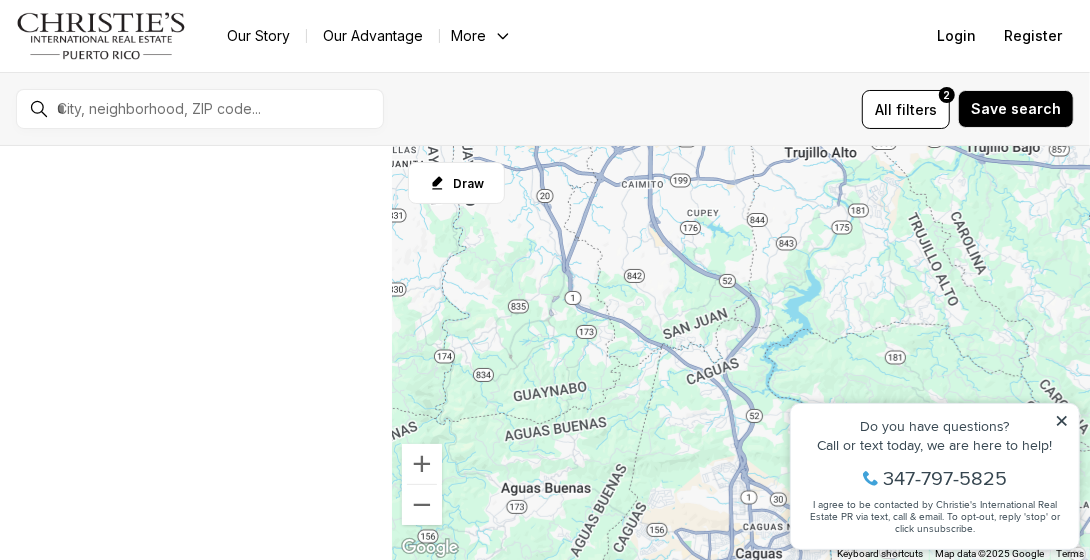 drag, startPoint x: 701, startPoint y: 373, endPoint x: 664, endPoint y: 243, distance: 135.16287 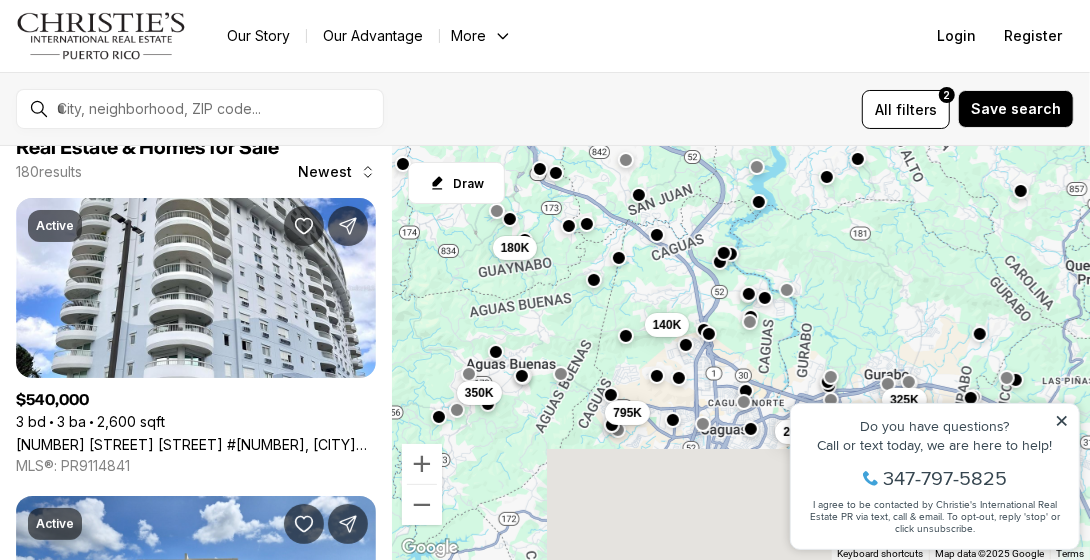 scroll, scrollTop: 0, scrollLeft: 0, axis: both 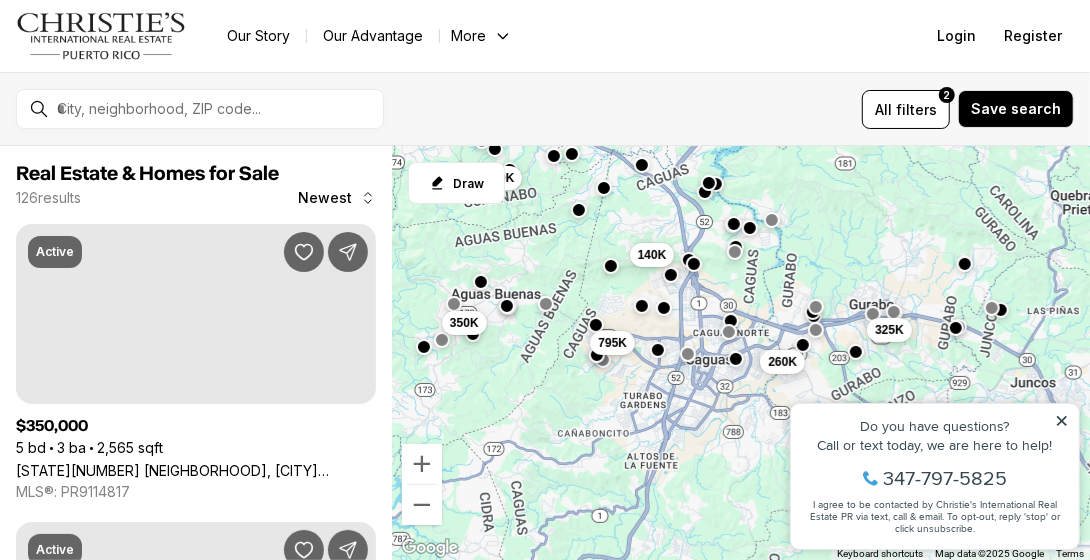 drag, startPoint x: 712, startPoint y: 386, endPoint x: 696, endPoint y: 310, distance: 77.665955 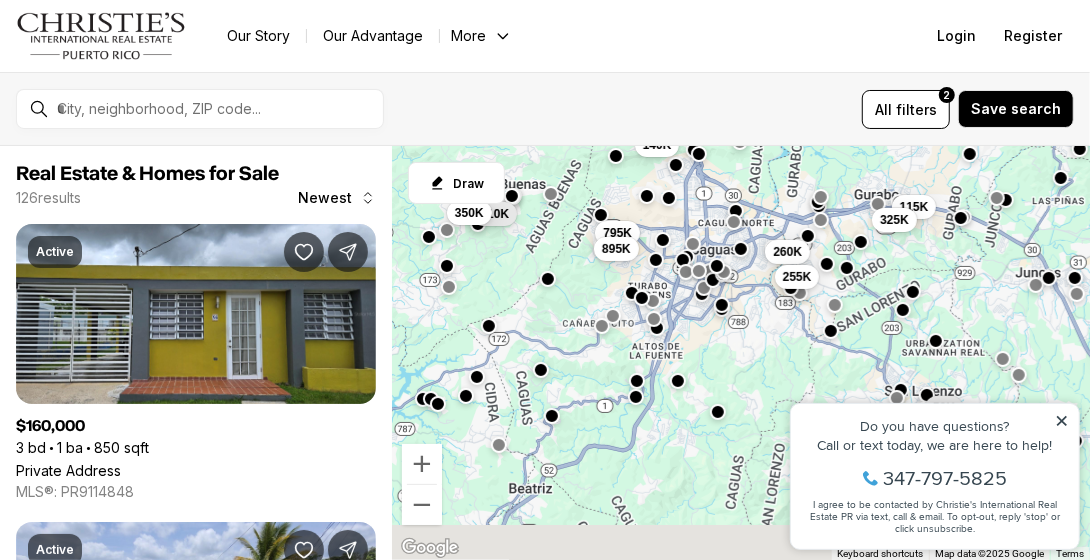 drag, startPoint x: 693, startPoint y: 372, endPoint x: 699, endPoint y: 262, distance: 110.16351 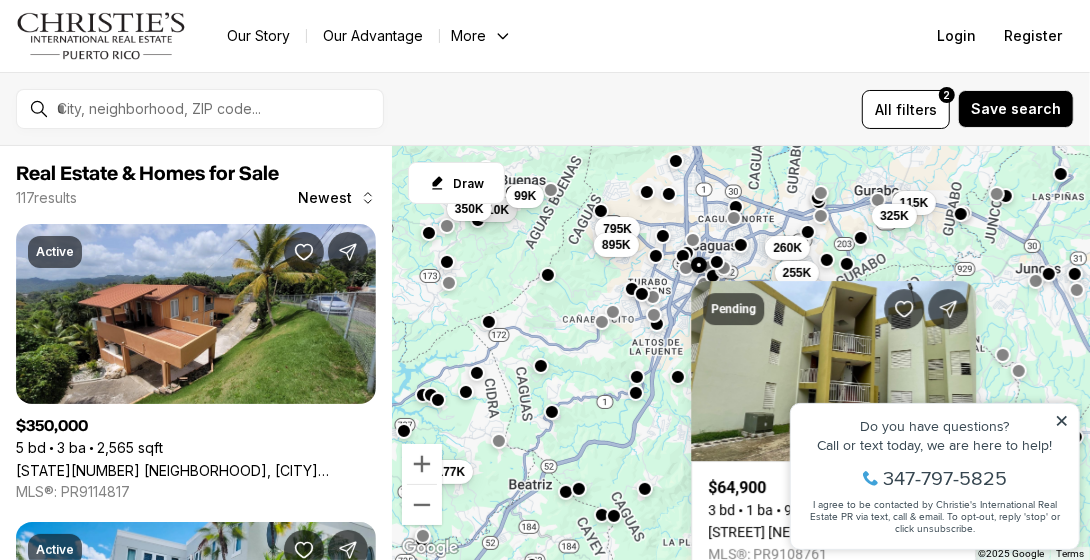 click on "Do you have questions?" at bounding box center (934, 425) 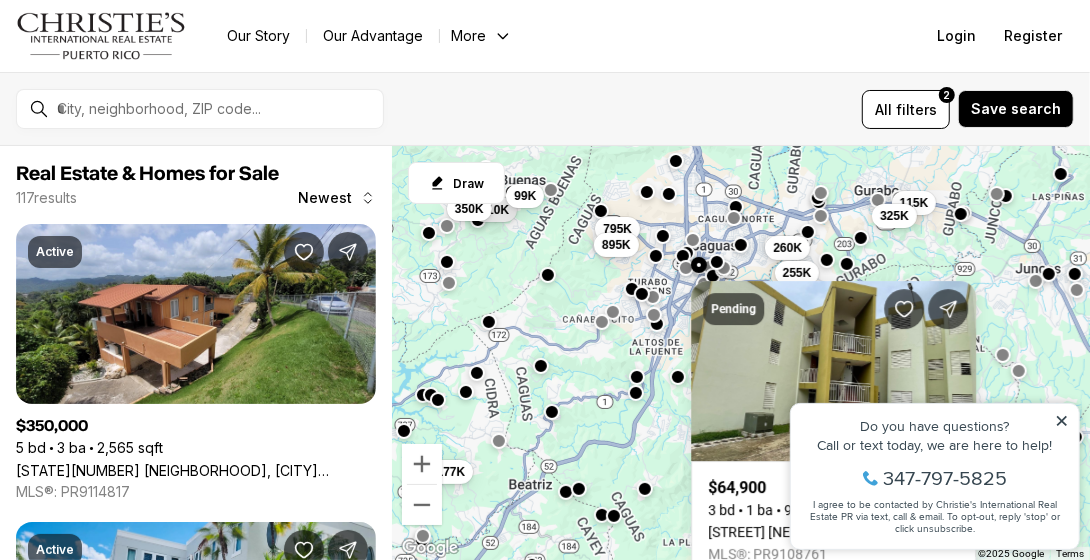 click 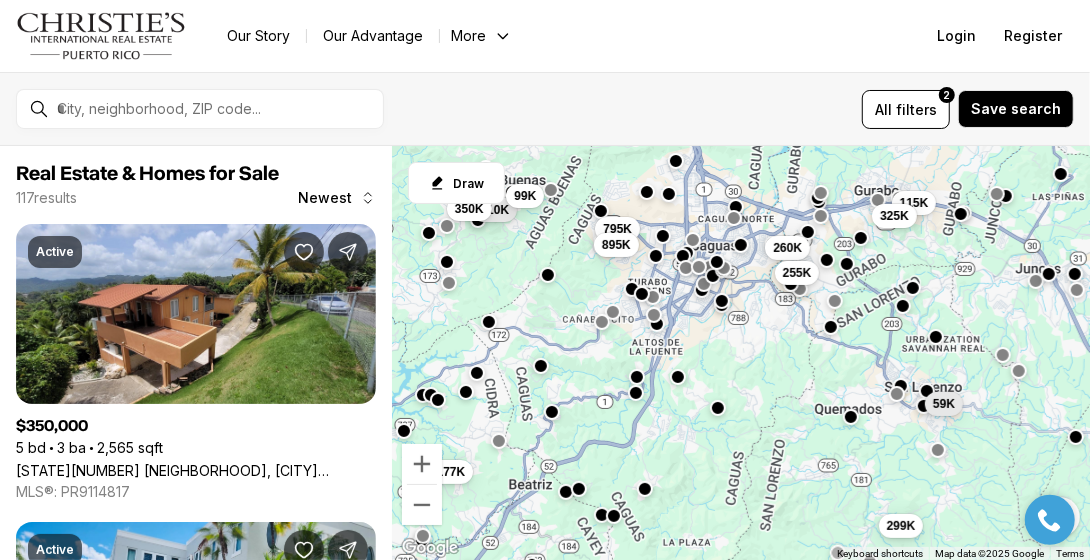 click on "260K 115K 325K 795K 210K 99K 895K 350K 255K 59K 299K 177K" at bounding box center [741, 353] 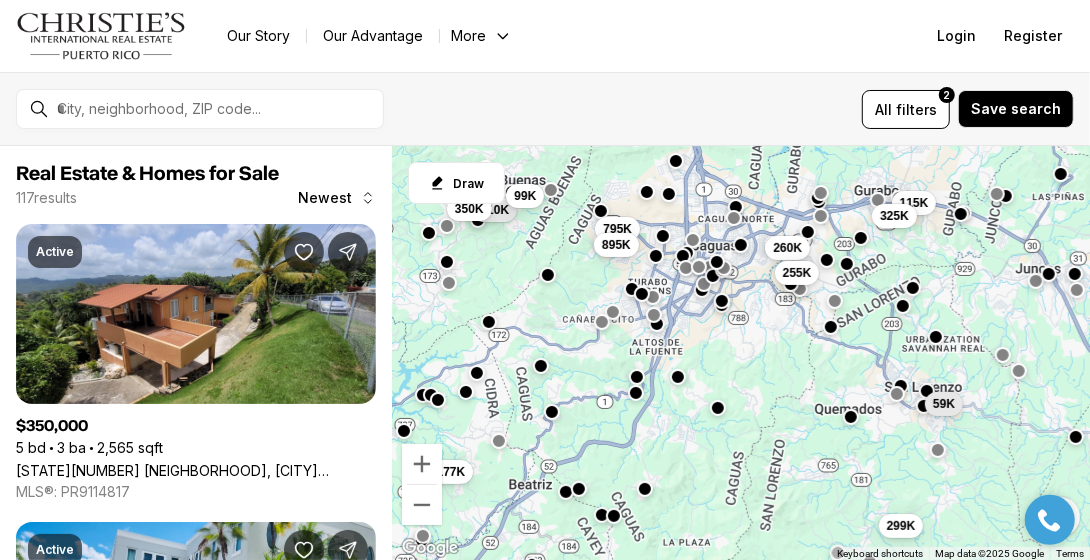 click on "260K 115K 325K 795K 210K 99K 895K 350K 255K 59K 299K 177K" at bounding box center (741, 353) 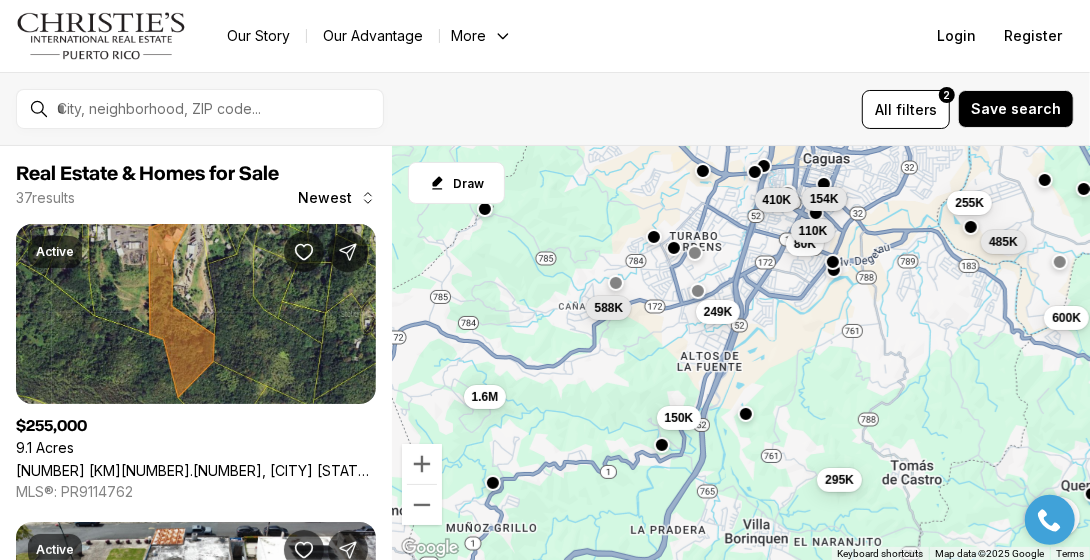 click at bounding box center [616, 283] 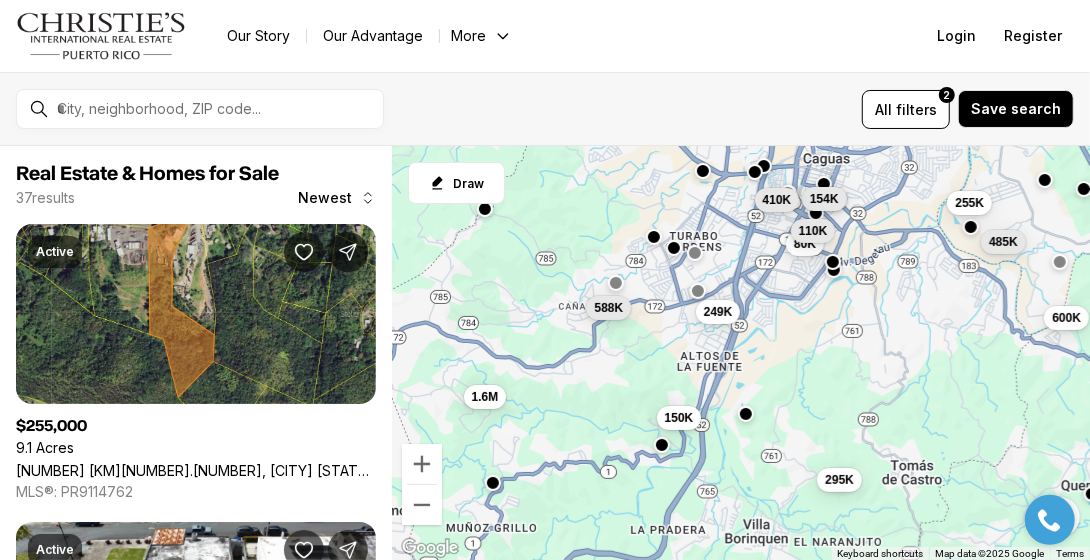 click on "154K 80K 110K 600K 485K 255K 249K 1.6M 588K 410K 150K 295K" at bounding box center (741, 353) 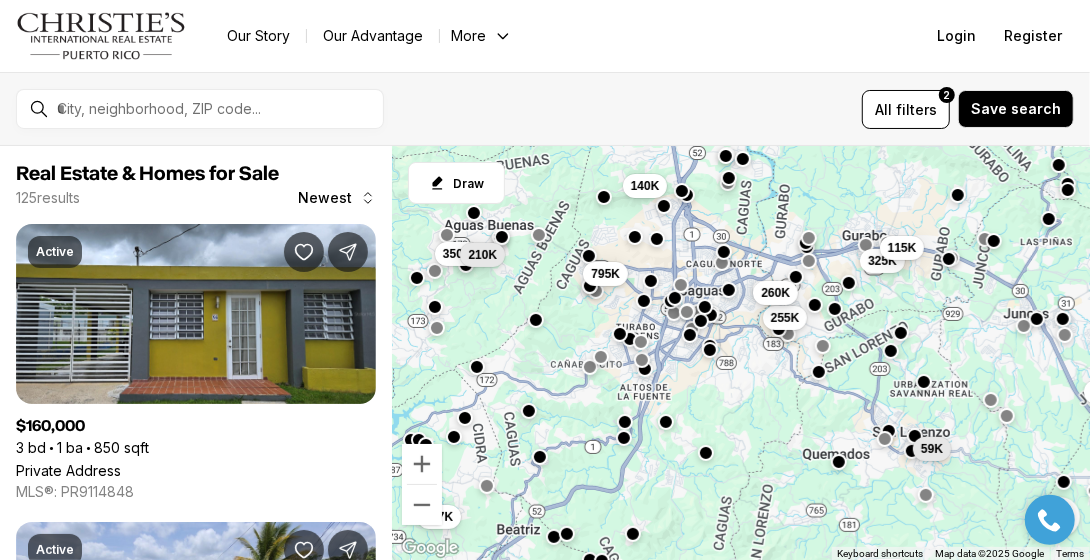 click on "255K 260K 325K 115K 299K 59K 160K 350K 210K 177K 795K 140K" at bounding box center (741, 353) 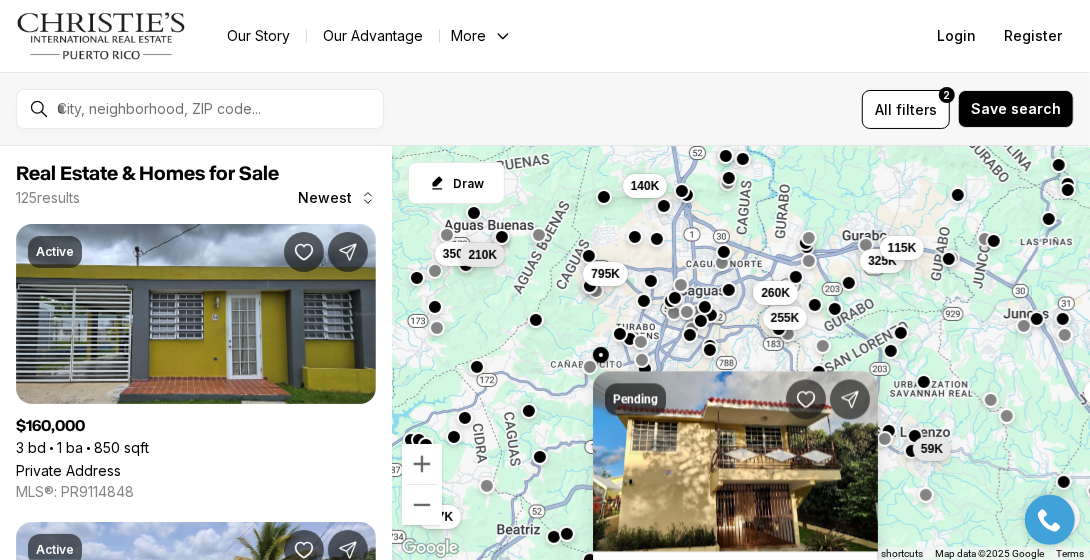 click at bounding box center (590, 366) 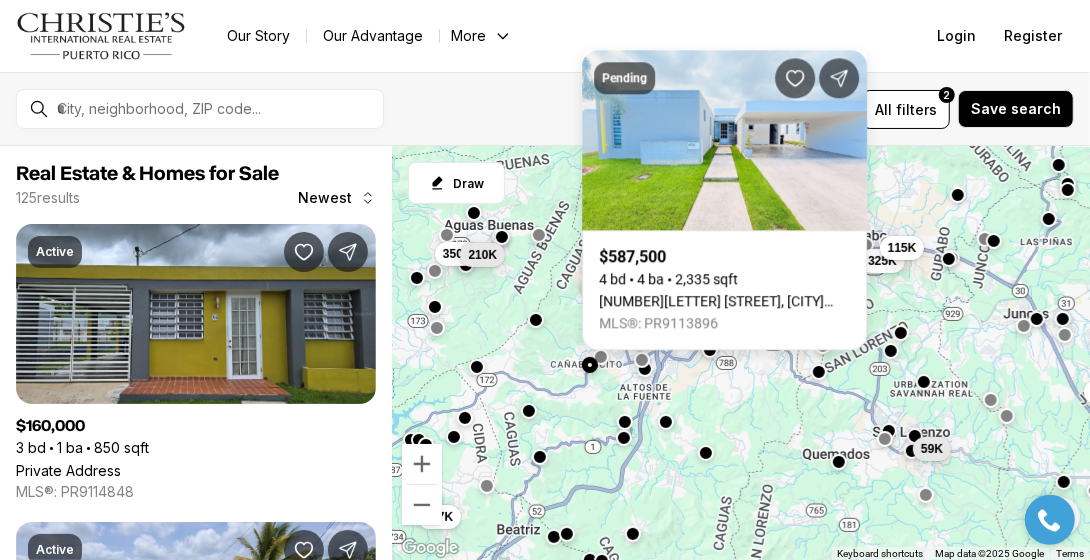 click at bounding box center [625, 422] 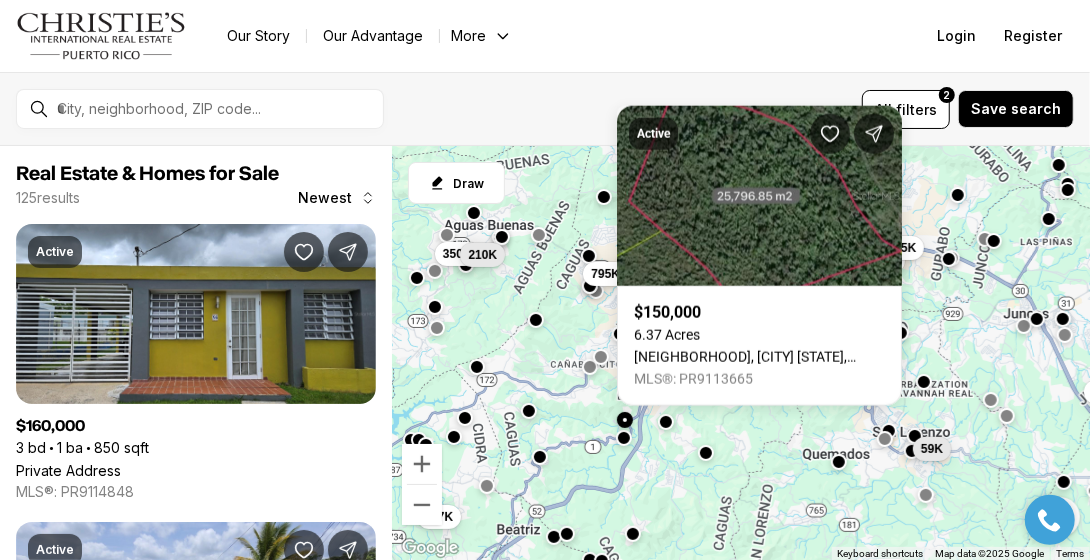 click at bounding box center [624, 437] 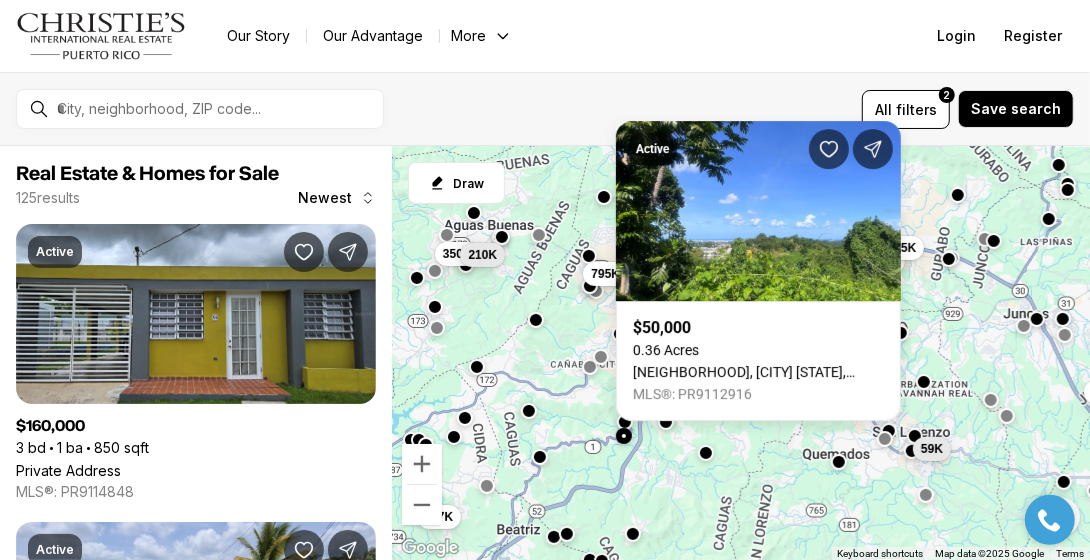 click on "255K 260K 325K 115K 299K 59K 160K 350K 210K 177K 795K 140K" at bounding box center [741, 353] 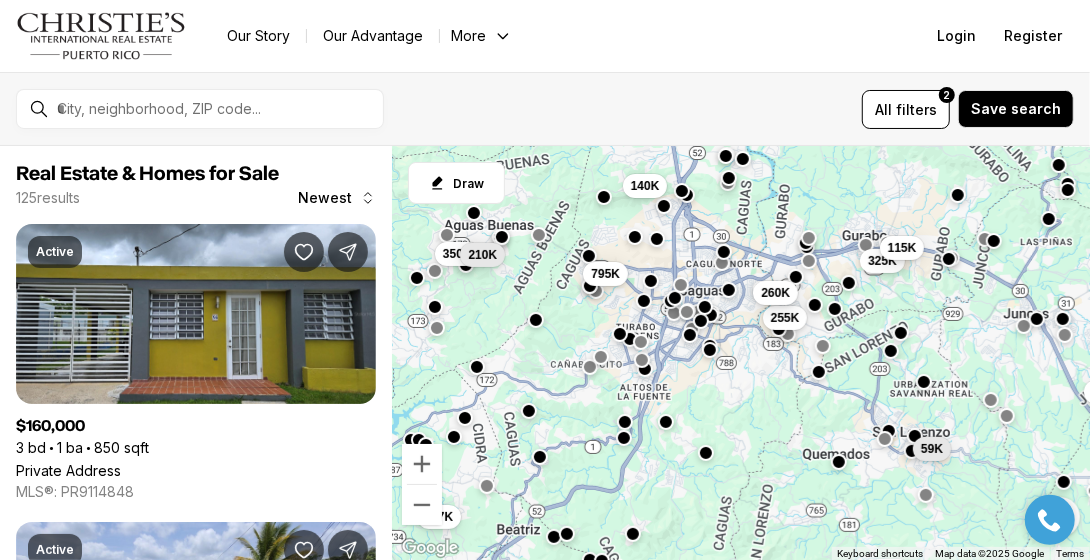 click at bounding box center [666, 422] 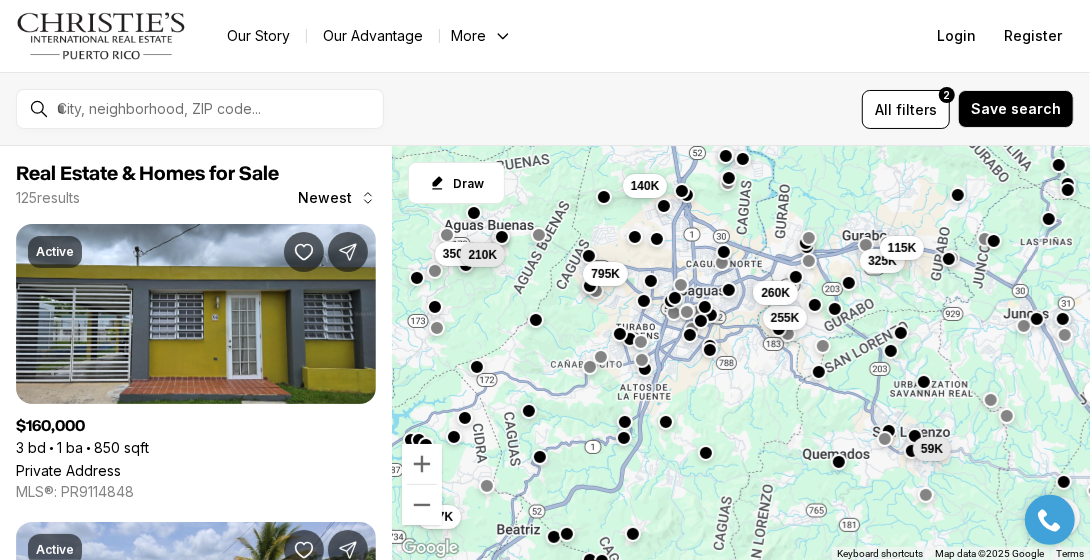 click on "255K 260K 325K 115K 299K 59K 160K 350K 210K 177K 795K 140K" at bounding box center [741, 353] 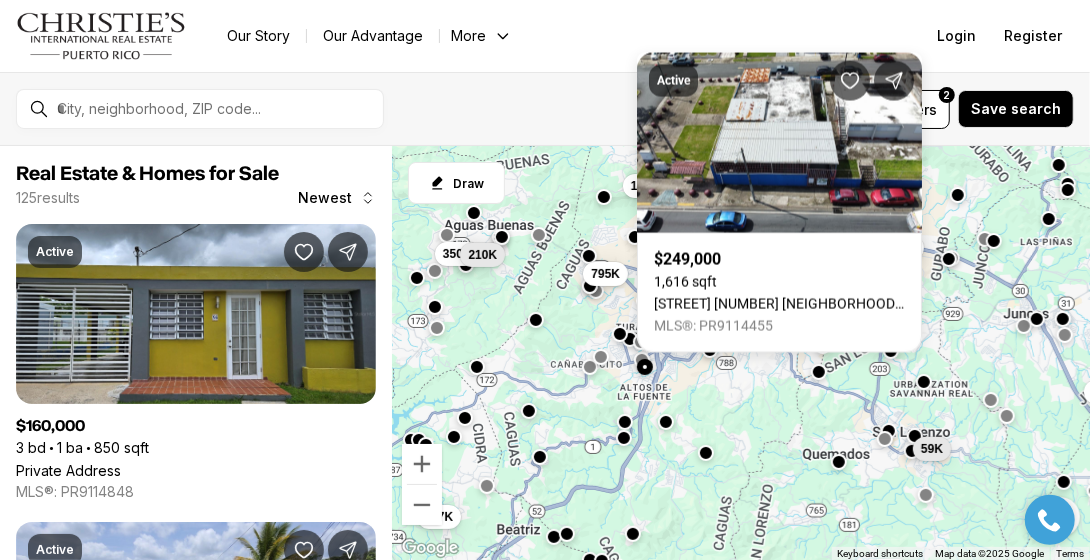 click at bounding box center [642, 360] 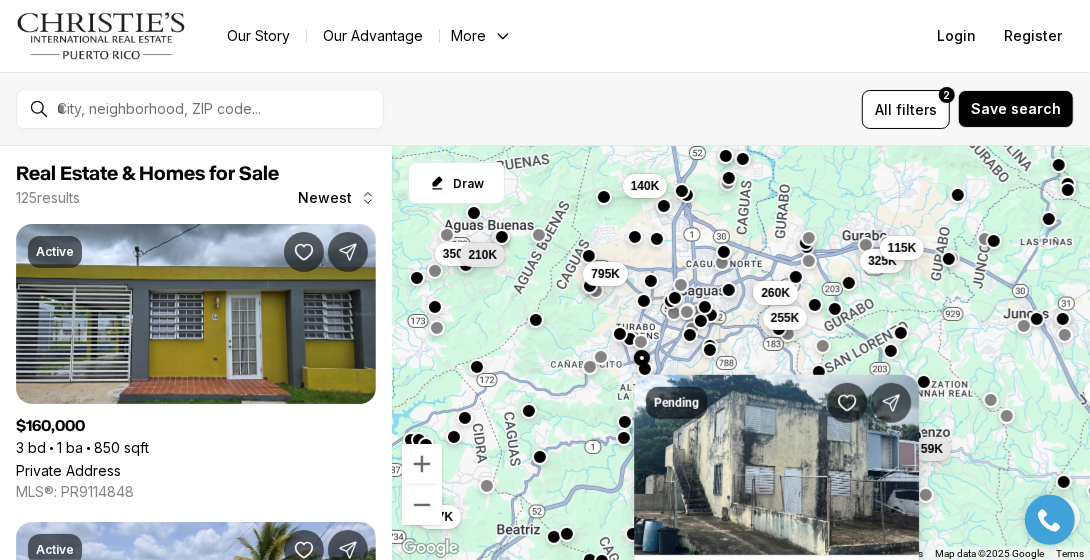 click at bounding box center [642, 358] 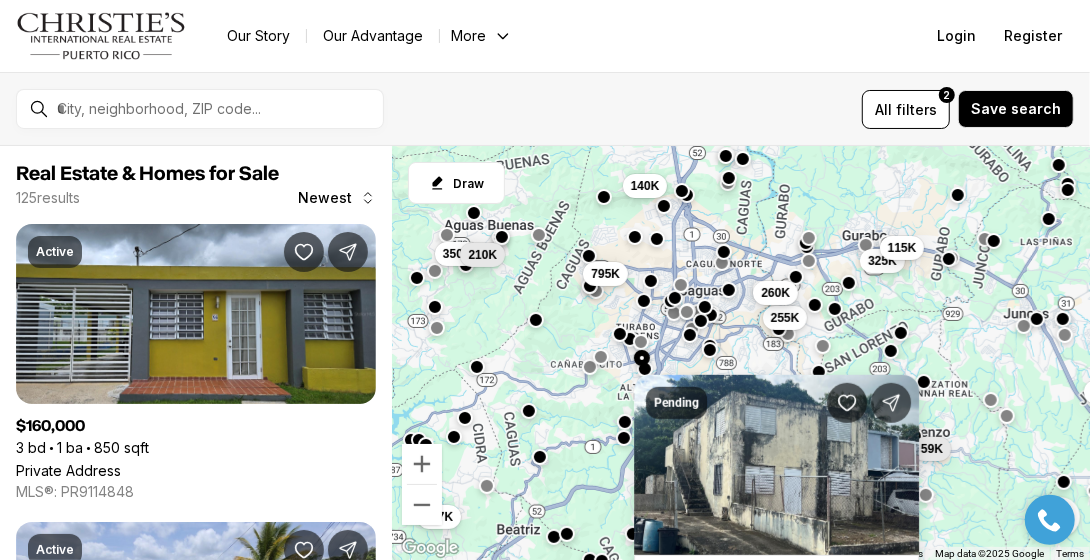 click at bounding box center [641, 341] 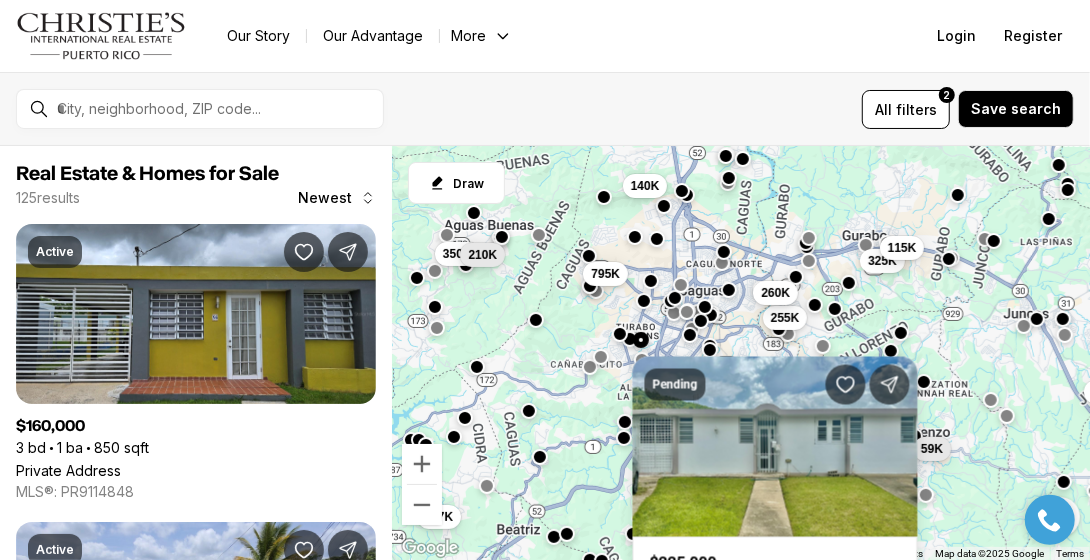 click at bounding box center (630, 339) 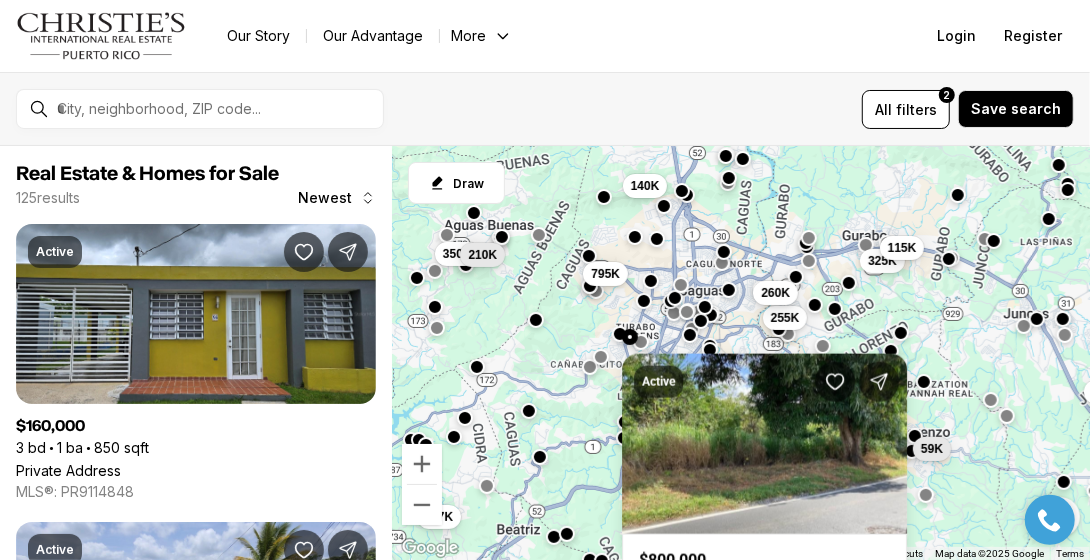 click at bounding box center (620, 333) 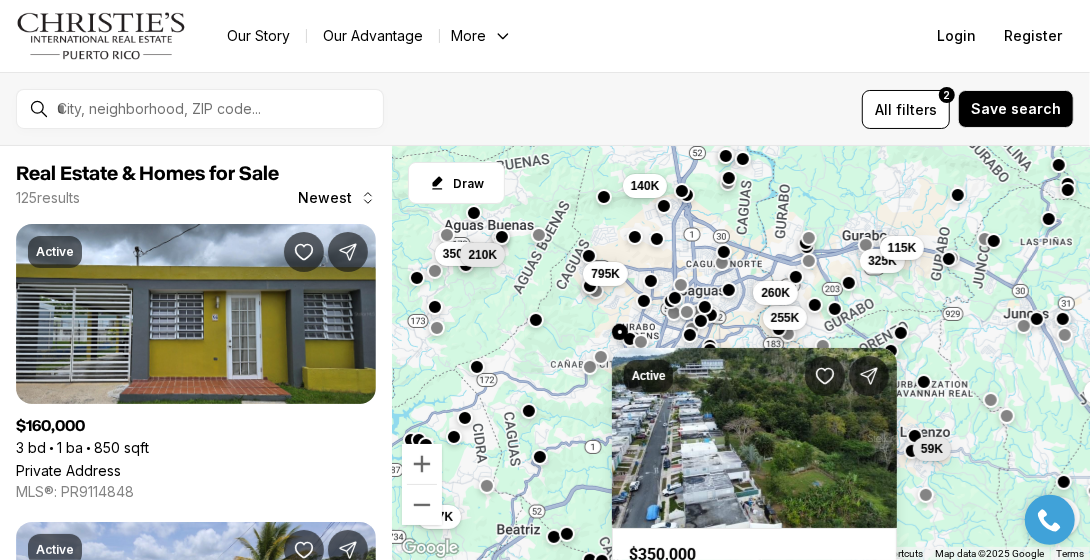 click at bounding box center (536, 319) 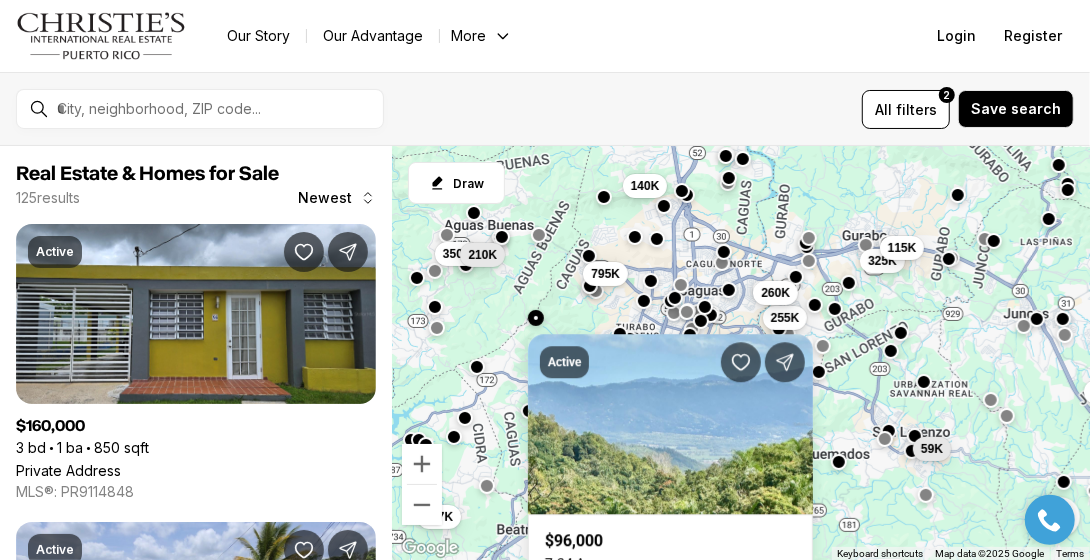 click at bounding box center (477, 367) 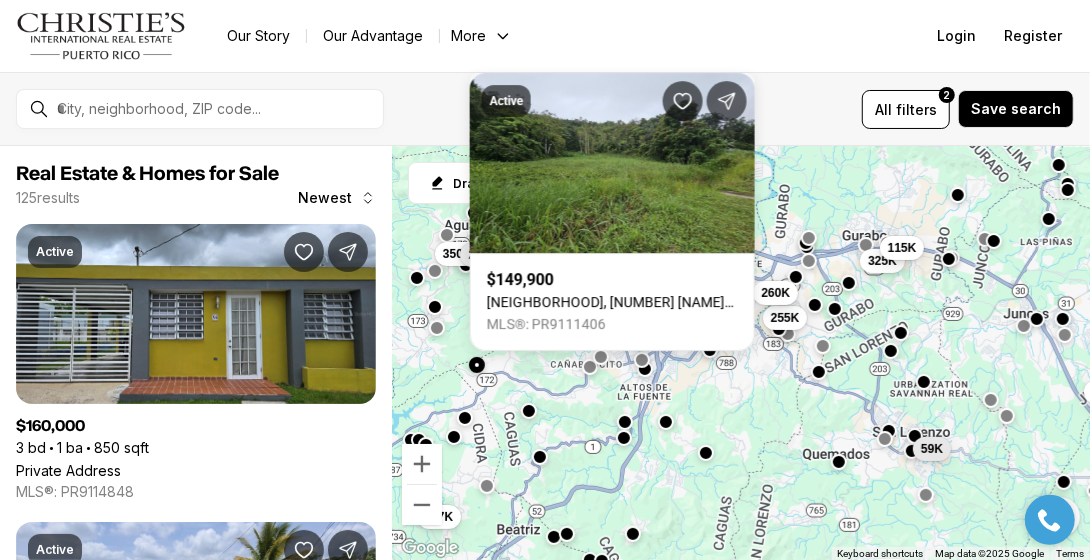 click on "Bo. Sumidero, Lote #21 URB. ESTANCIAS DE LA SIERRA, AGUAS BUENAS PR, 00703" at bounding box center [612, 302] 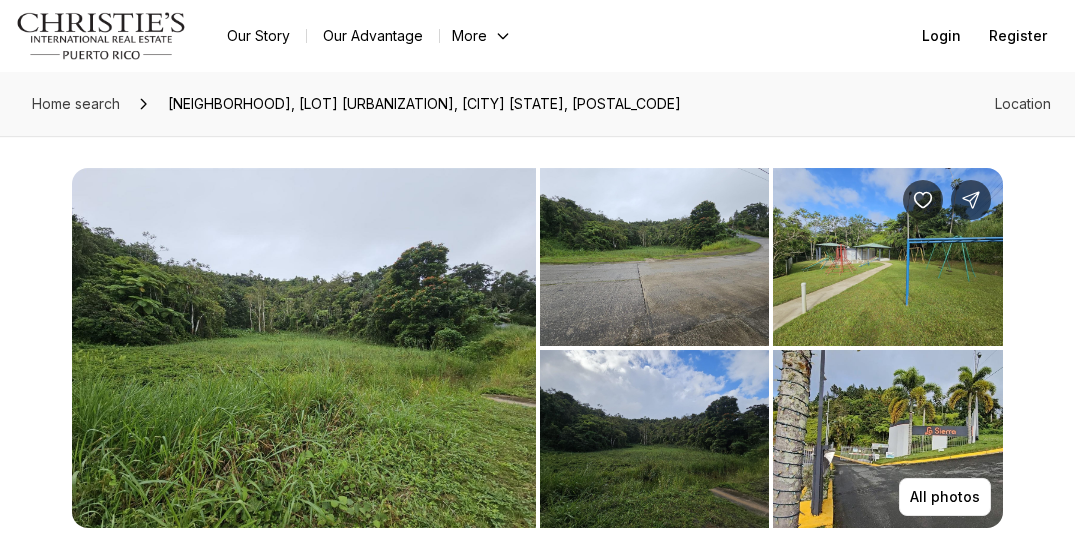 scroll, scrollTop: 0, scrollLeft: 0, axis: both 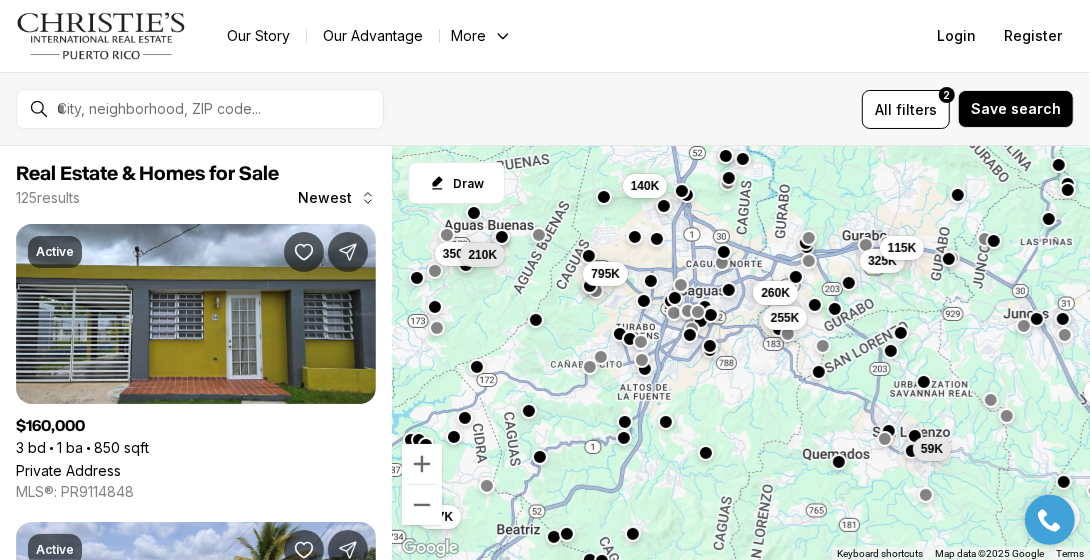 click at bounding box center [641, 341] 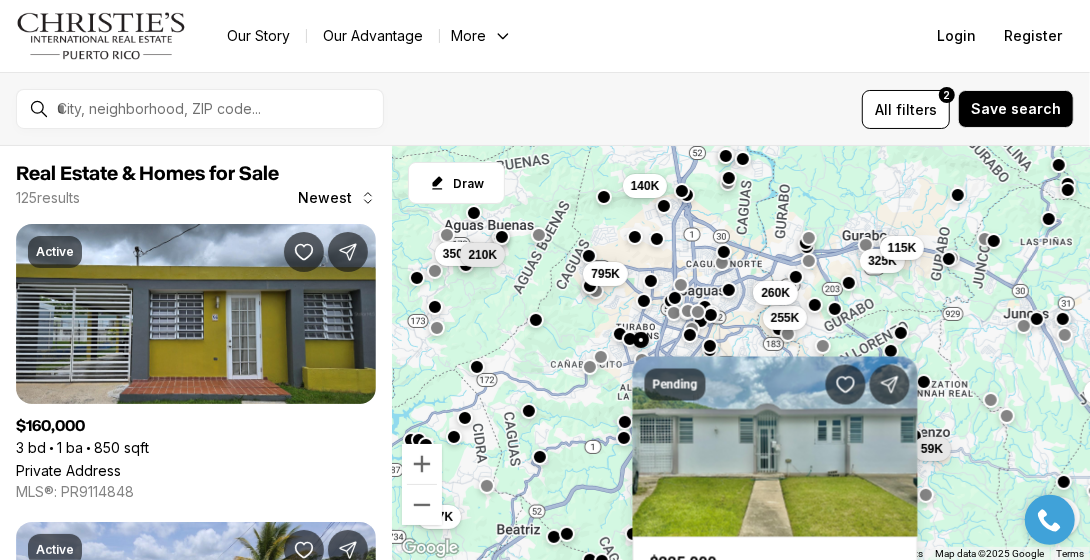 click at bounding box center (630, 339) 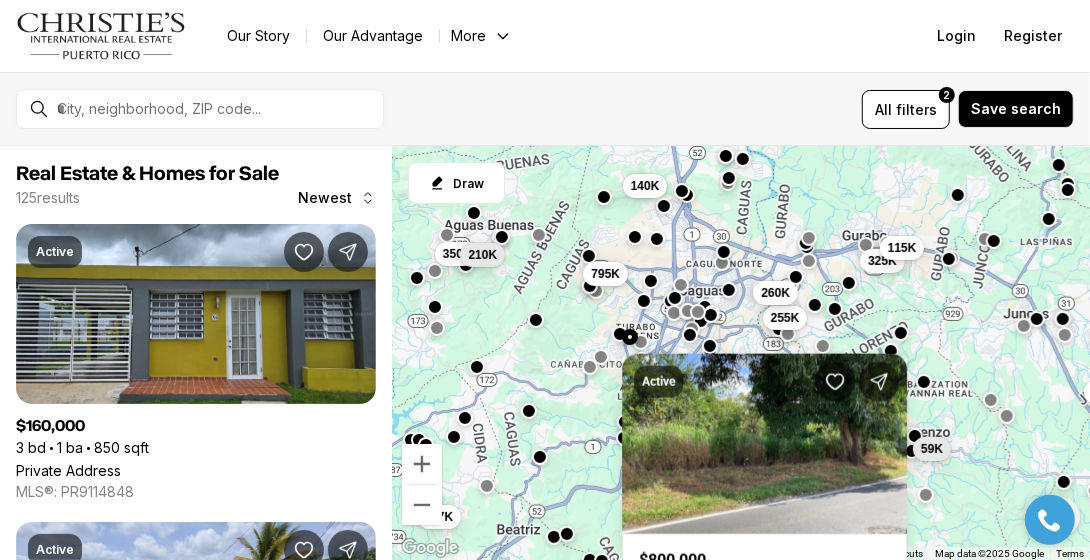 click at bounding box center [620, 333] 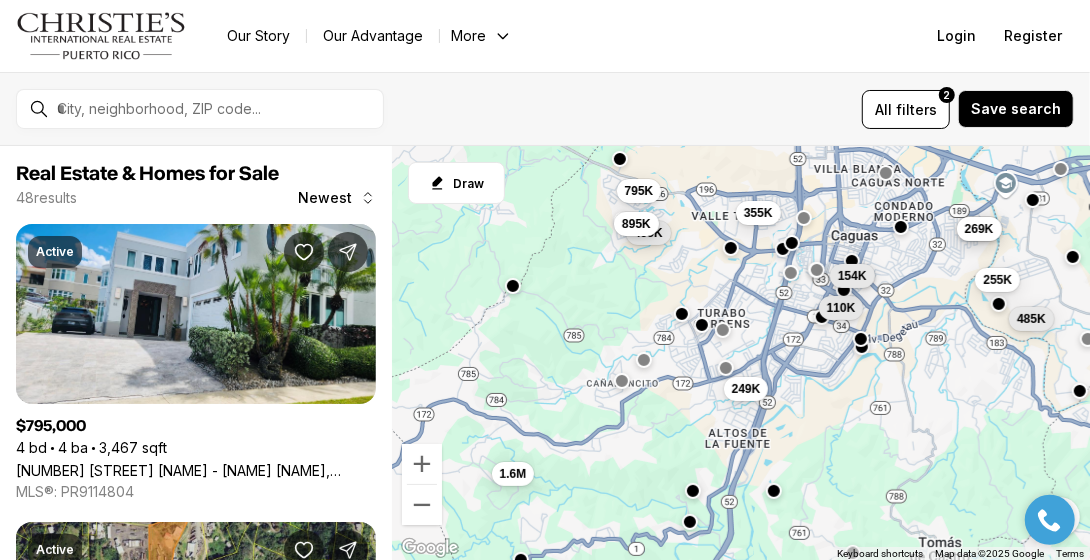 click at bounding box center [999, 304] 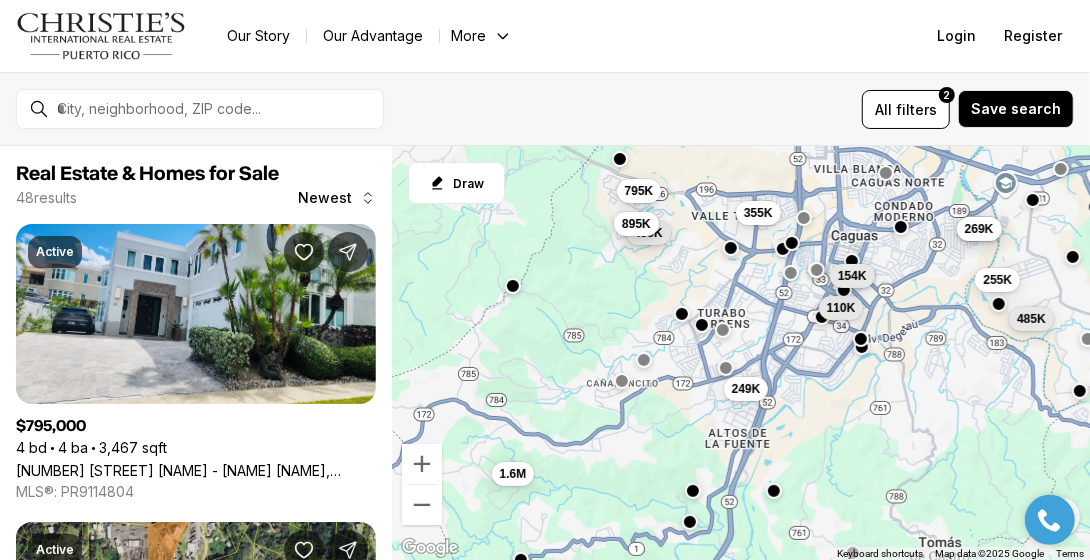 click on "255K 260K 269K 485K 1.6M 355K 495K 795K 249K 895K 110K 154K" at bounding box center (741, 353) 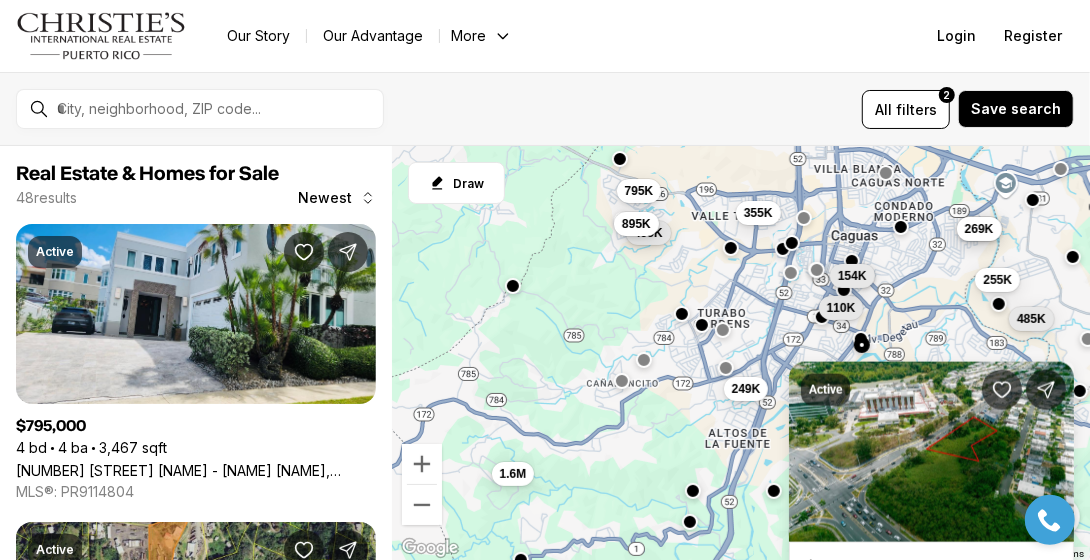 click at bounding box center [862, 345] 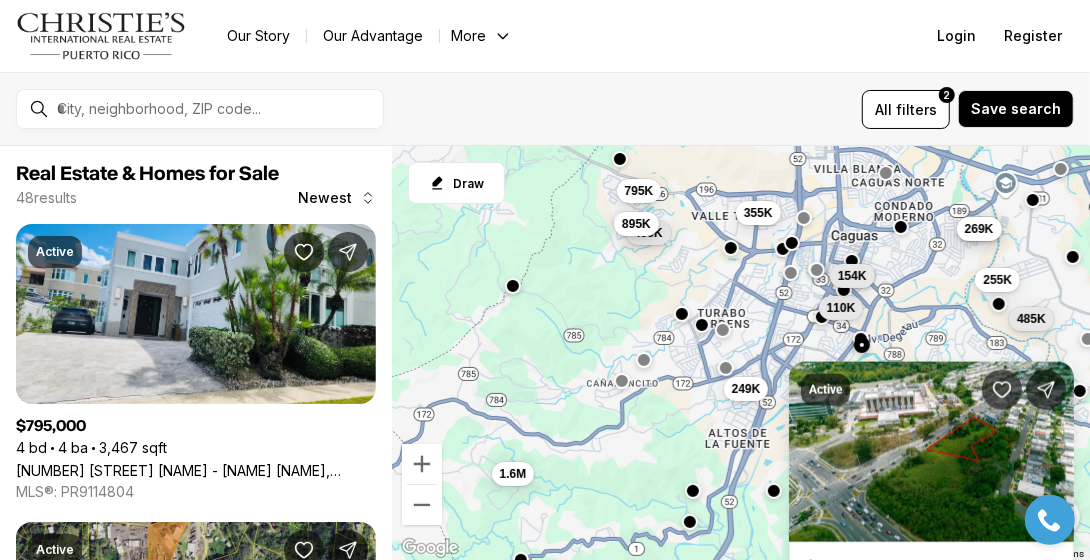 click at bounding box center [861, 339] 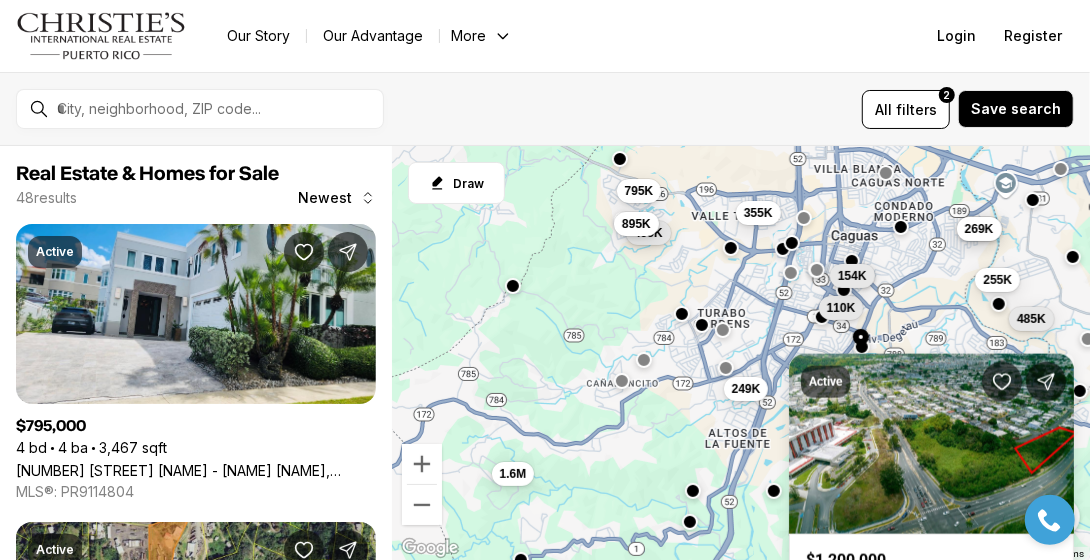 click at bounding box center (731, 248) 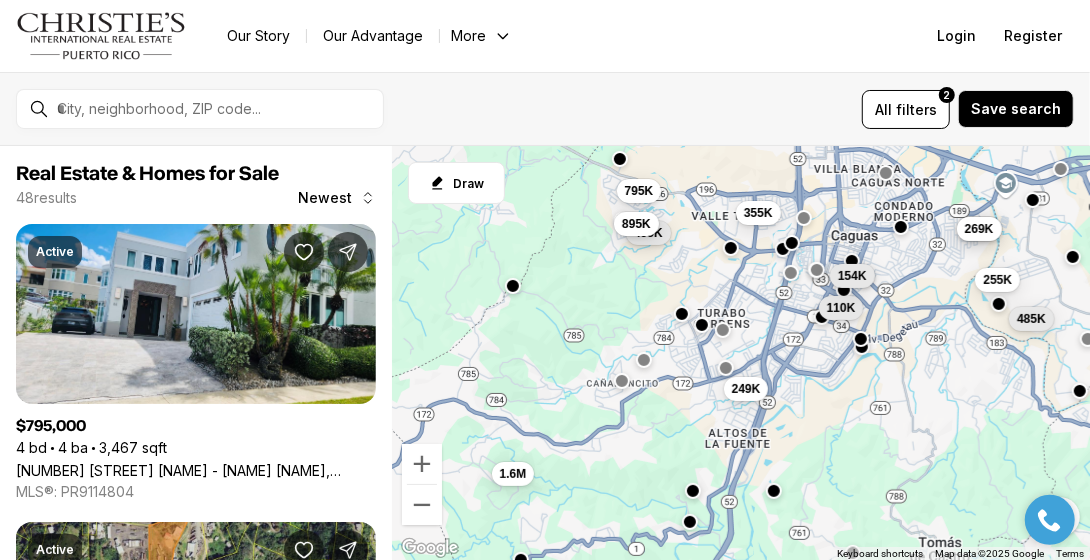 click at bounding box center [783, 248] 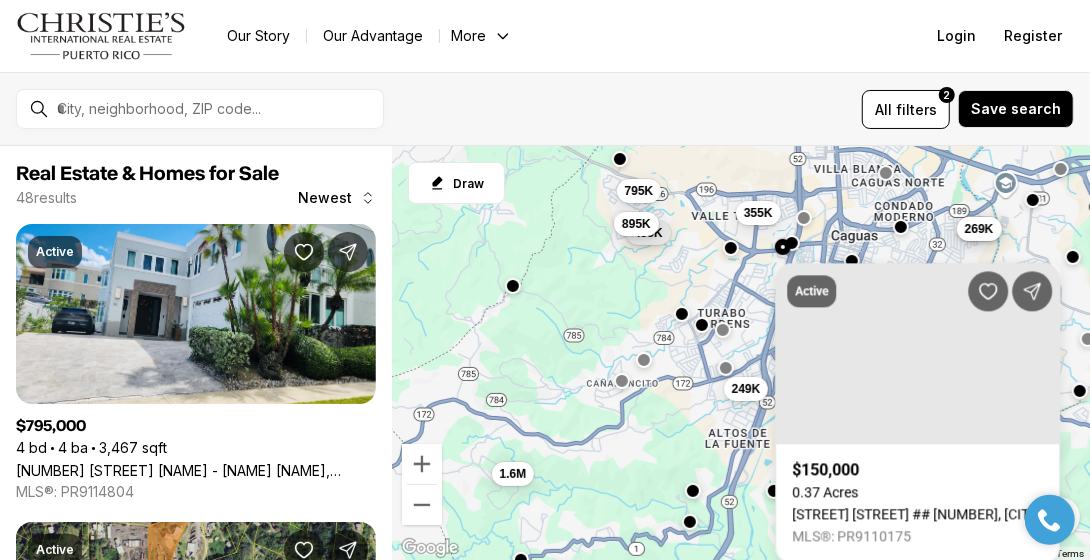 click at bounding box center [792, 242] 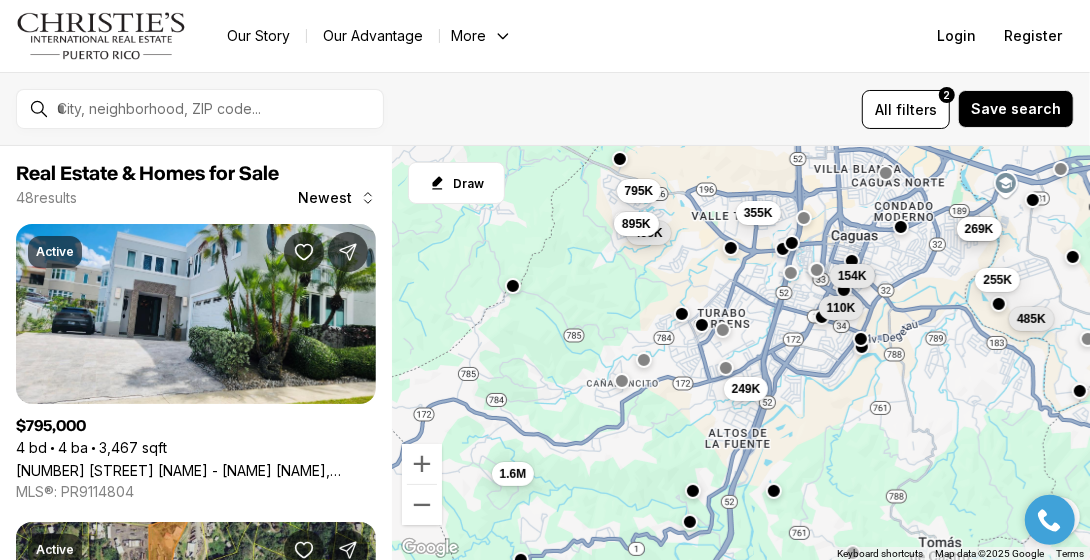 click at bounding box center (783, 248) 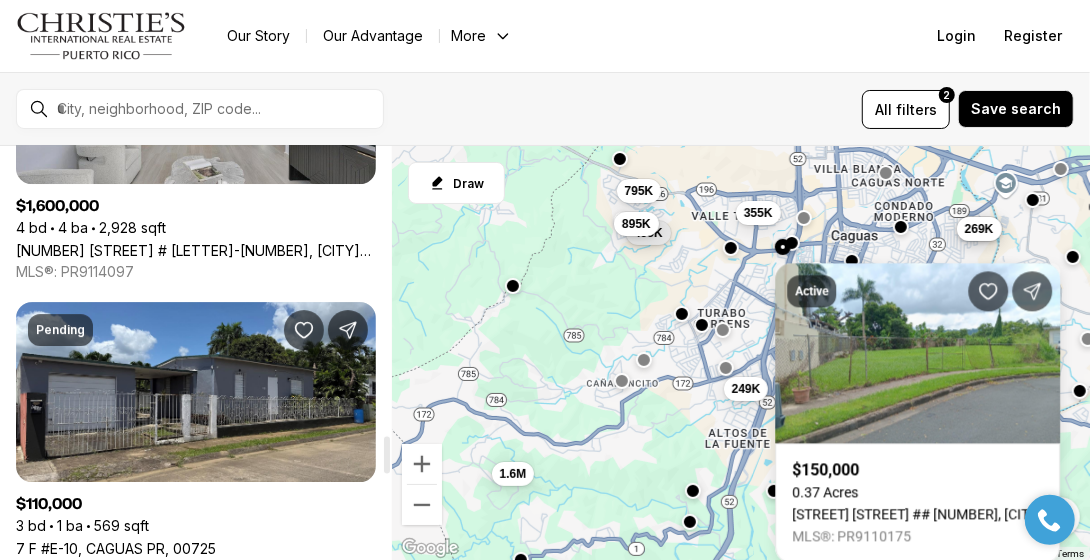scroll, scrollTop: 3400, scrollLeft: 0, axis: vertical 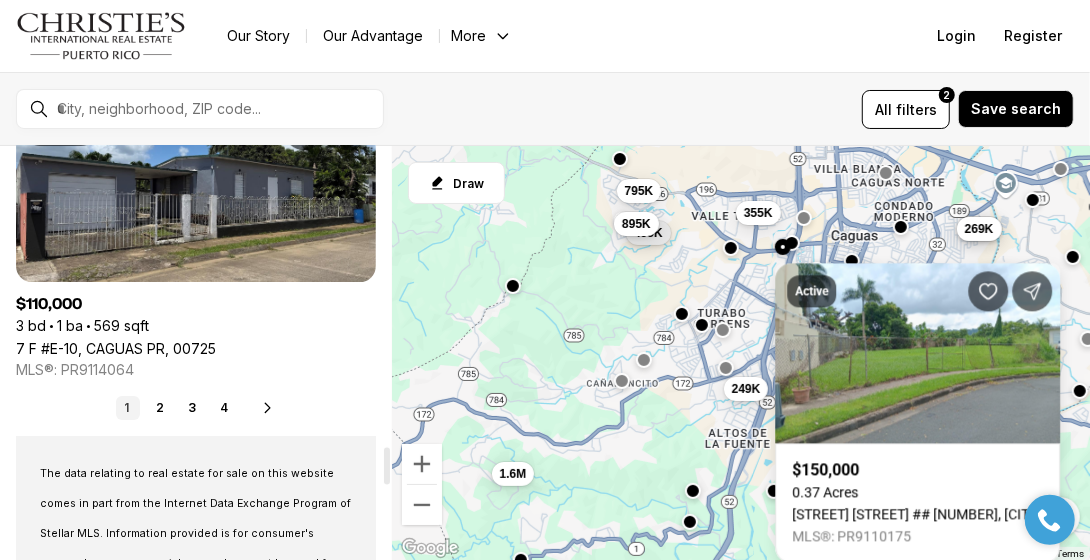 click on "2" at bounding box center (160, 408) 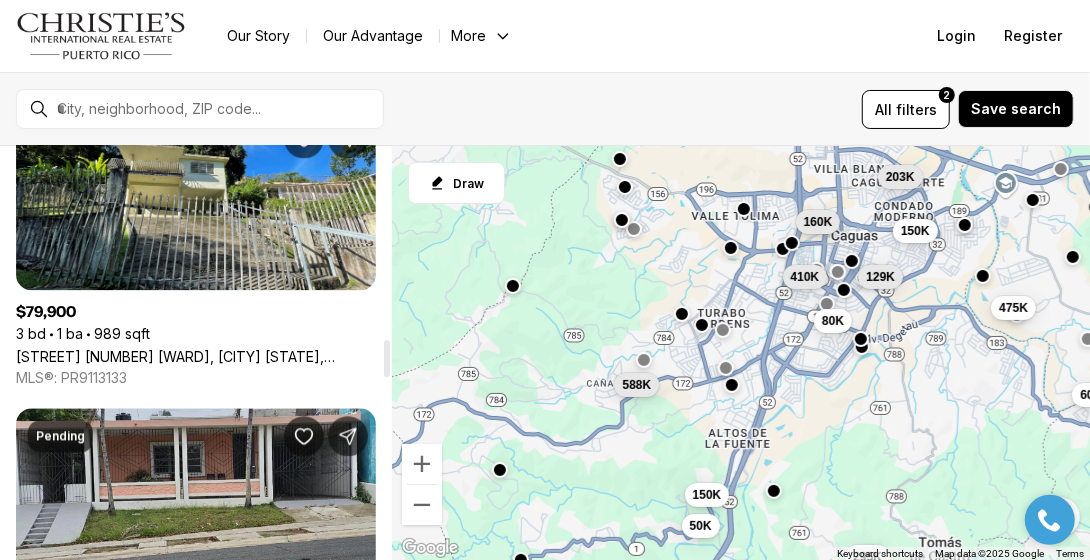 scroll, scrollTop: 2100, scrollLeft: 0, axis: vertical 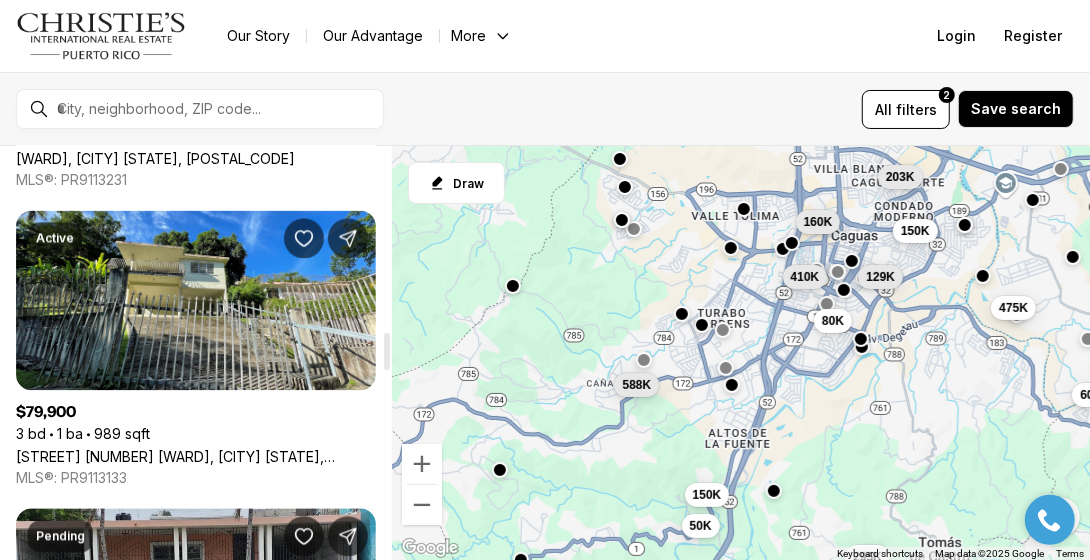 click on "[ROAD] [KM] [WARD], [CITY] [STATE], [POSTAL_CODE]" at bounding box center (196, 456) 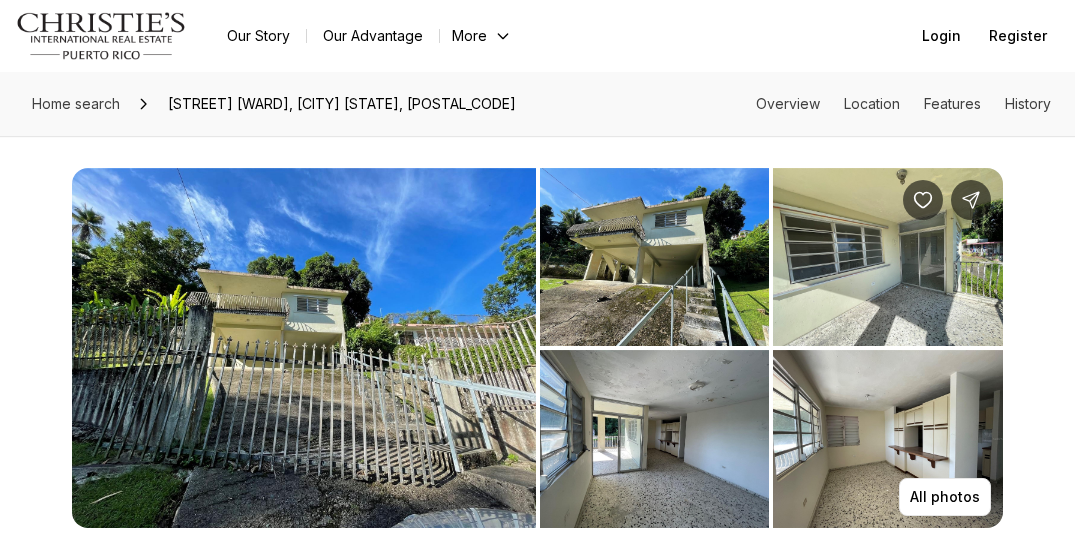 scroll, scrollTop: 0, scrollLeft: 0, axis: both 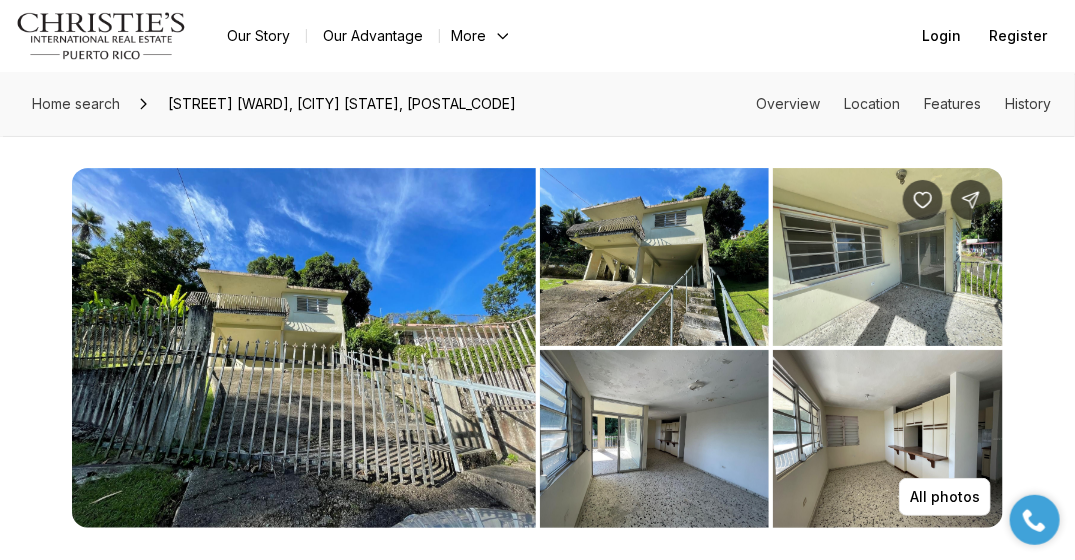 click at bounding box center (304, 348) 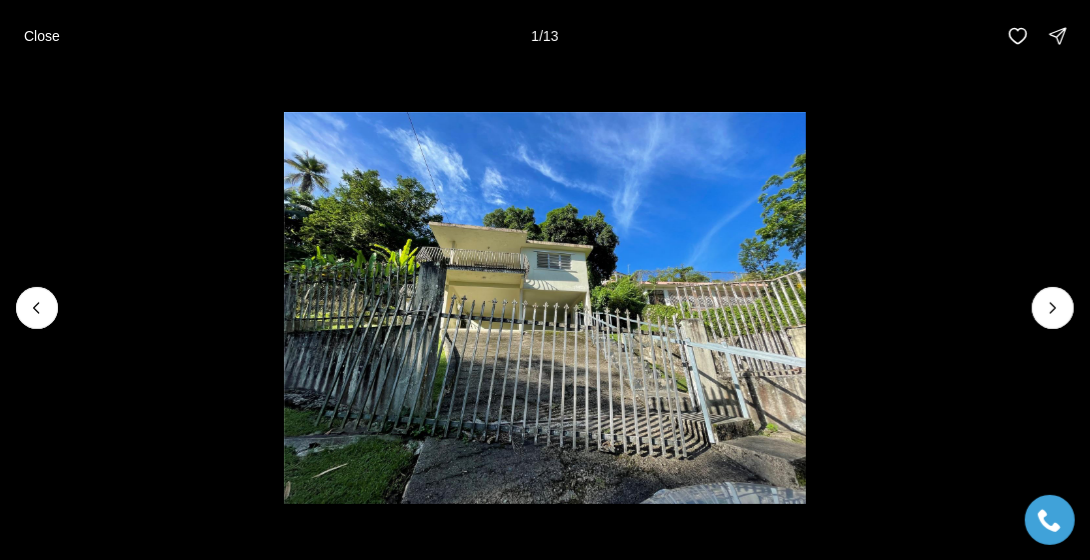 click 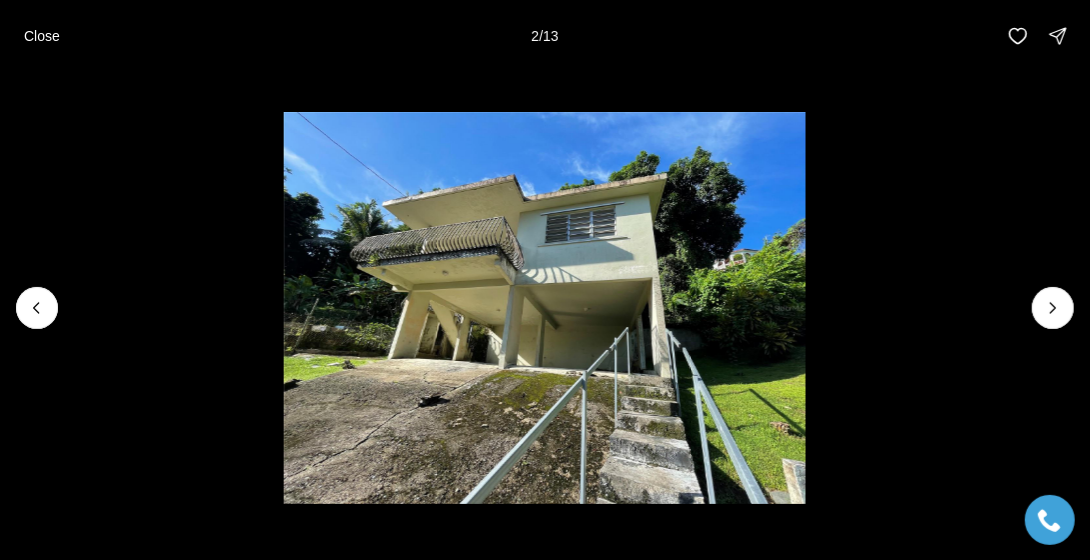 click 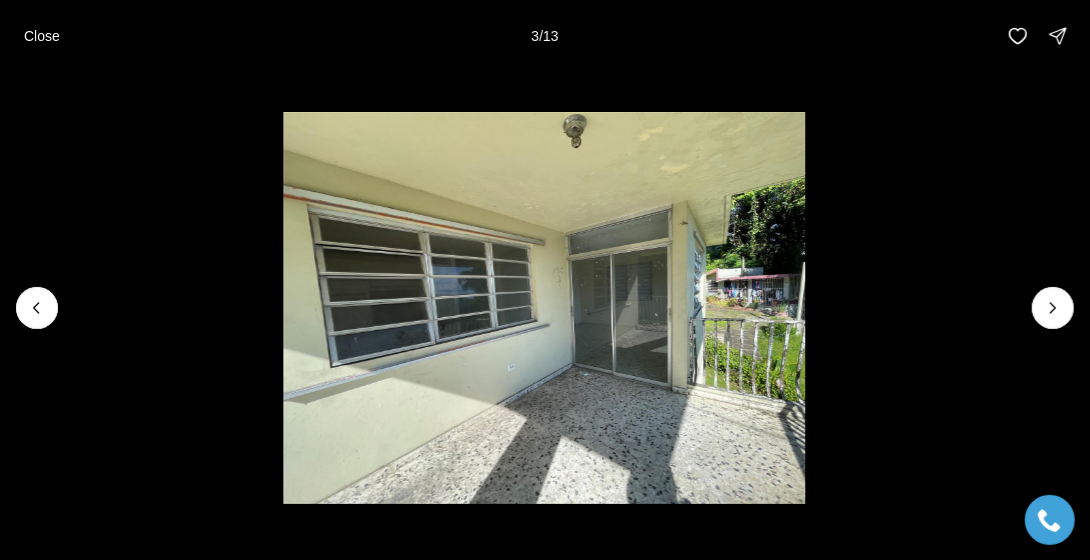 click 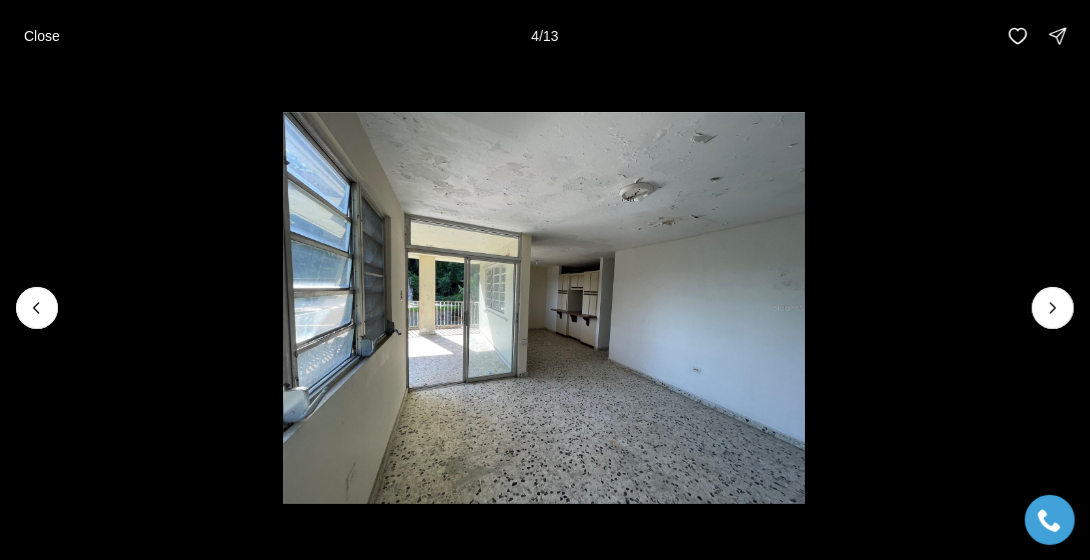 click 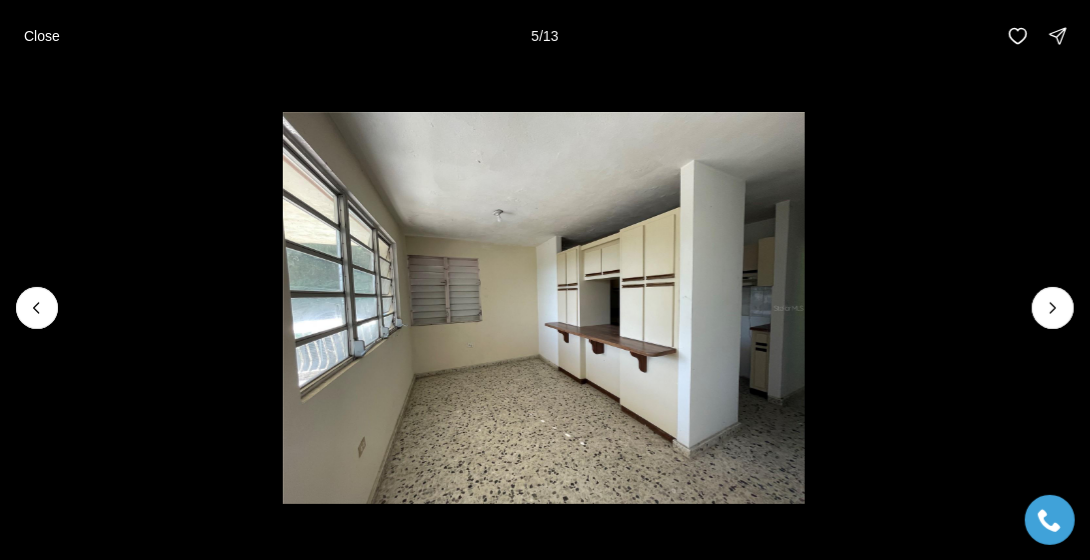 click 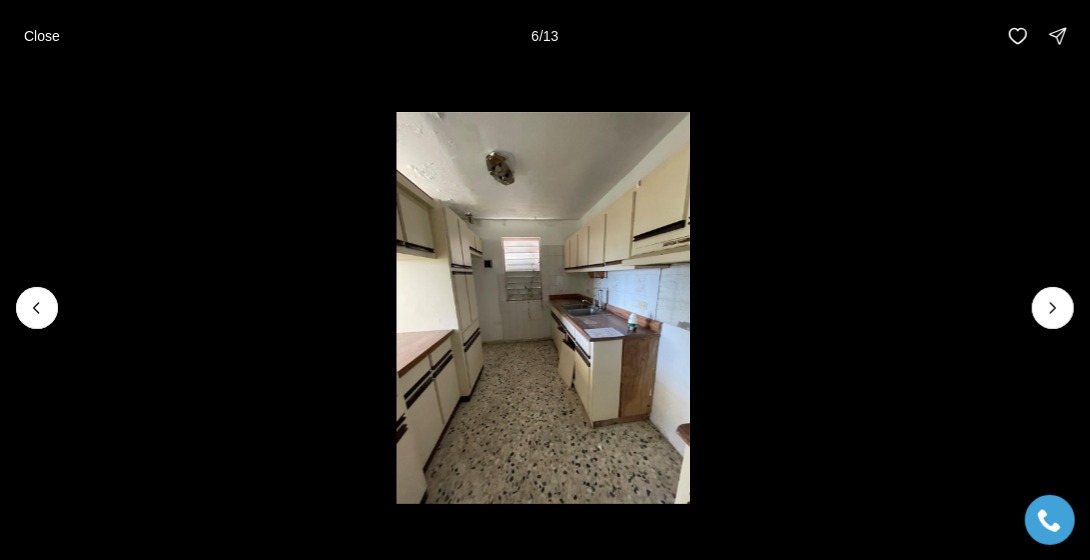 click 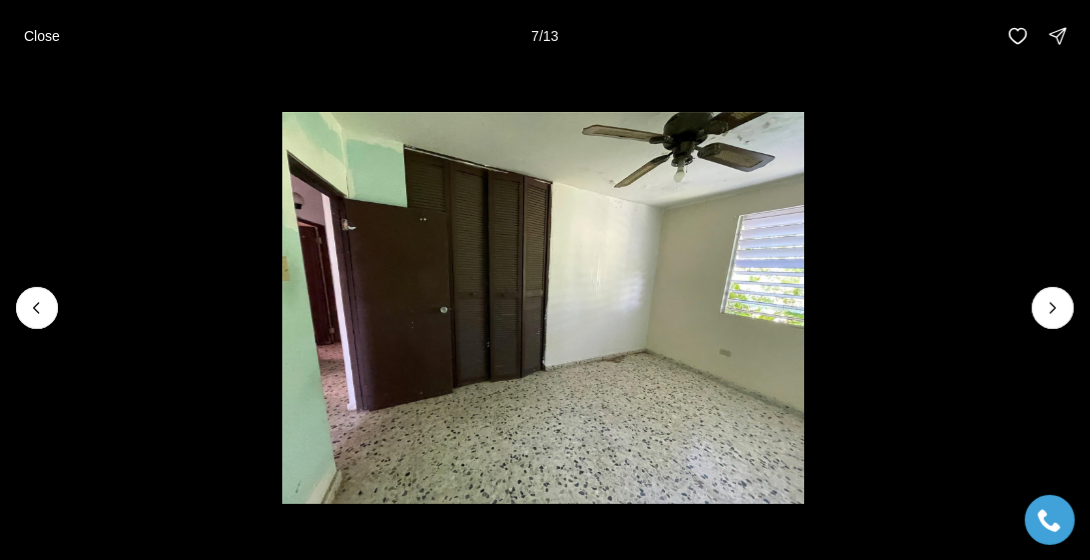 click 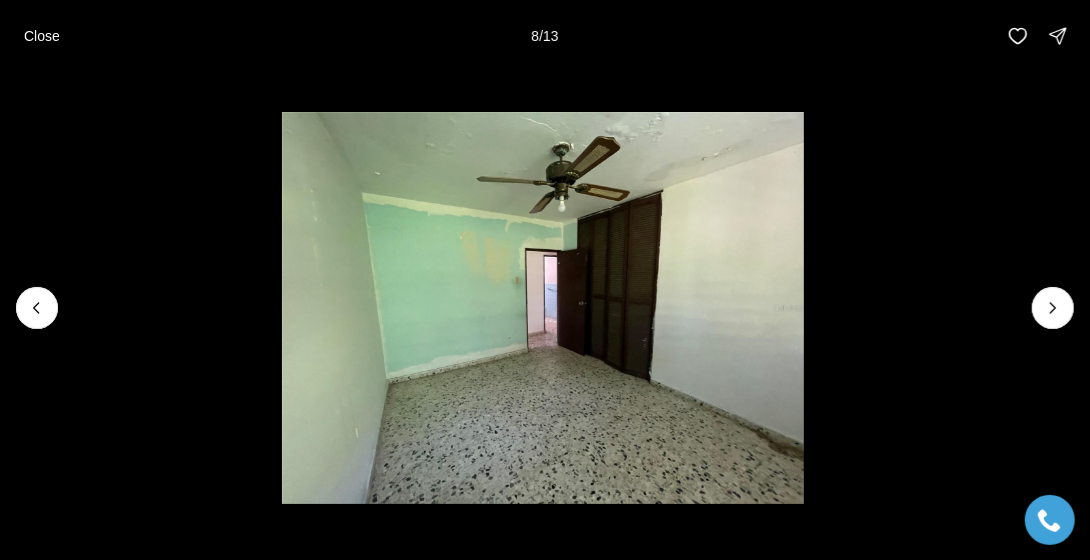 click 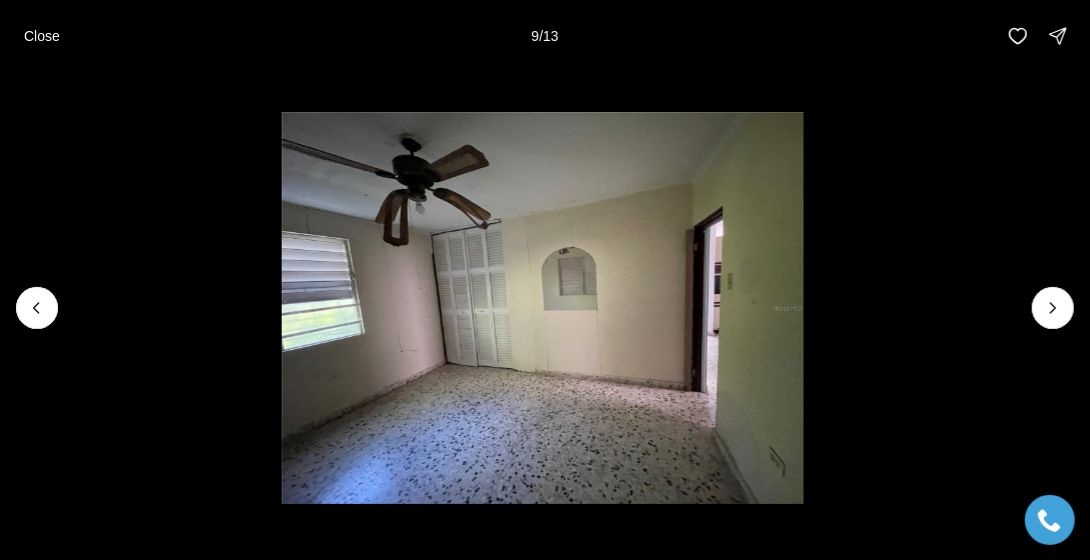 click 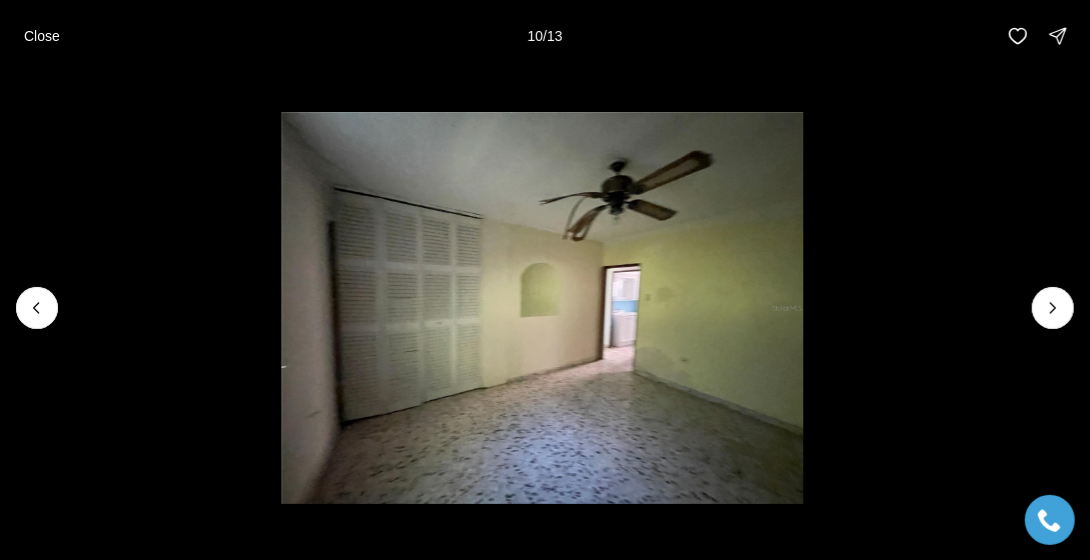 click 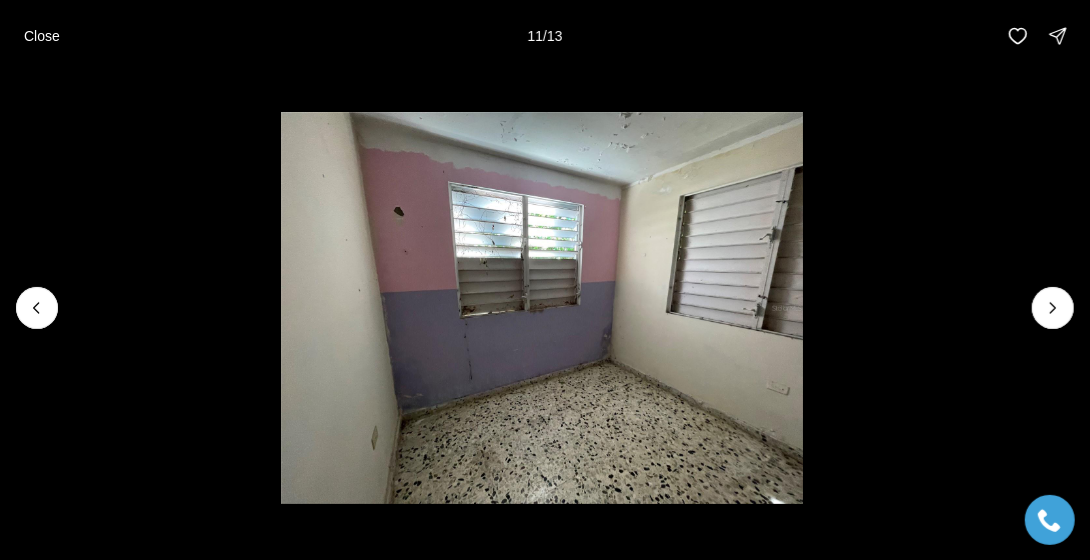 click 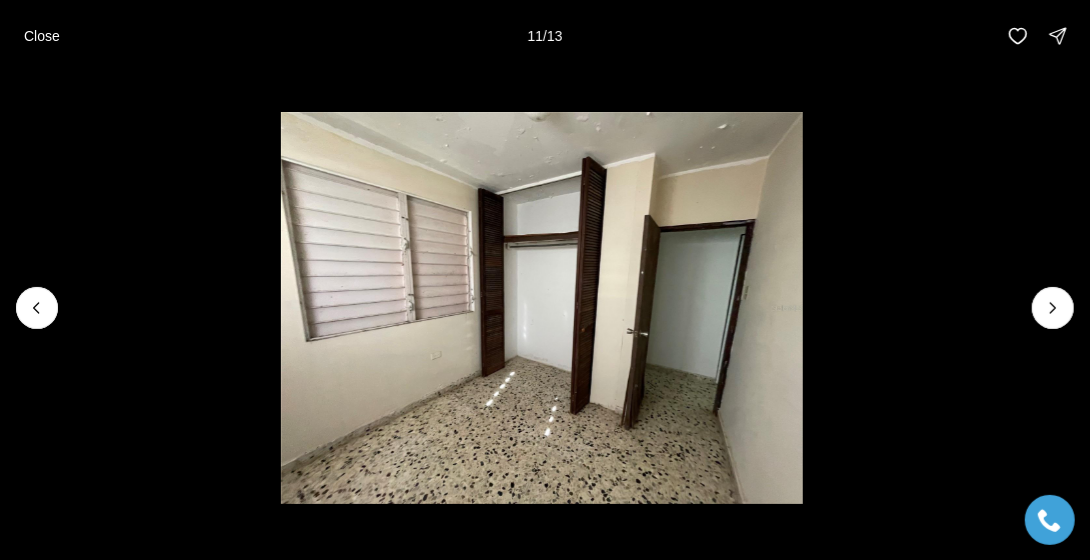 click 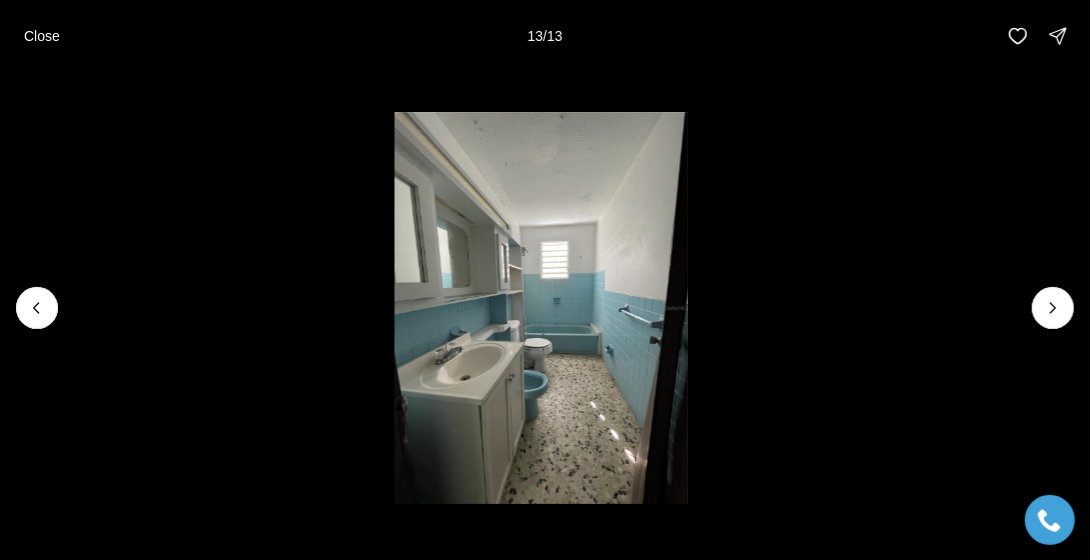 click at bounding box center [1053, 308] 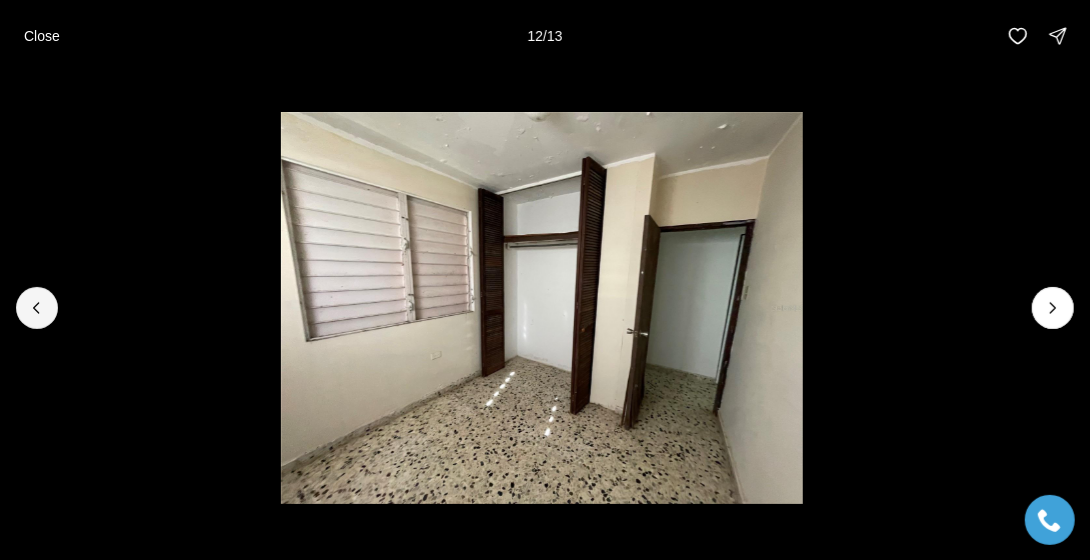 click at bounding box center [37, 308] 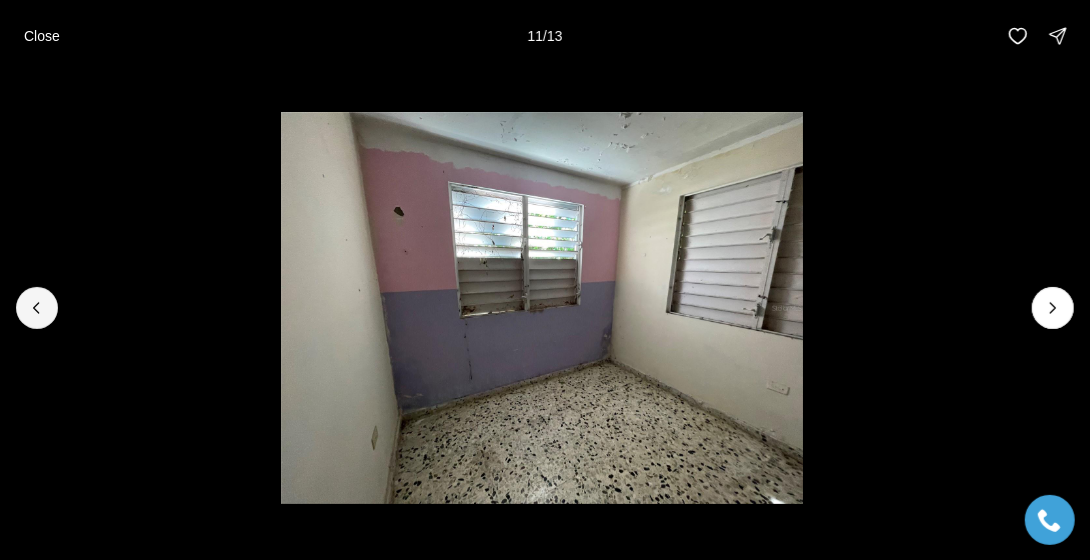 click at bounding box center (37, 308) 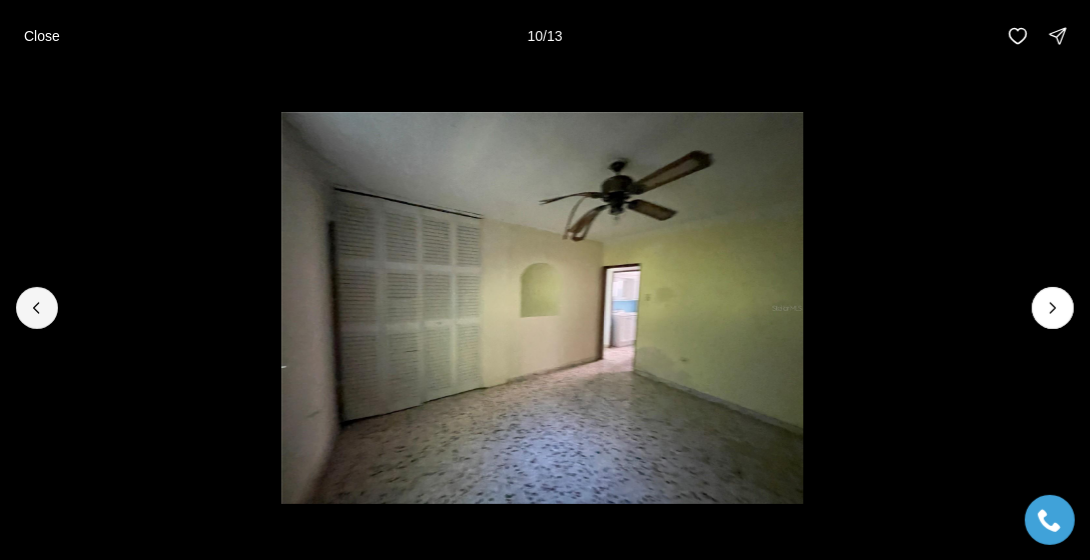 click at bounding box center [37, 308] 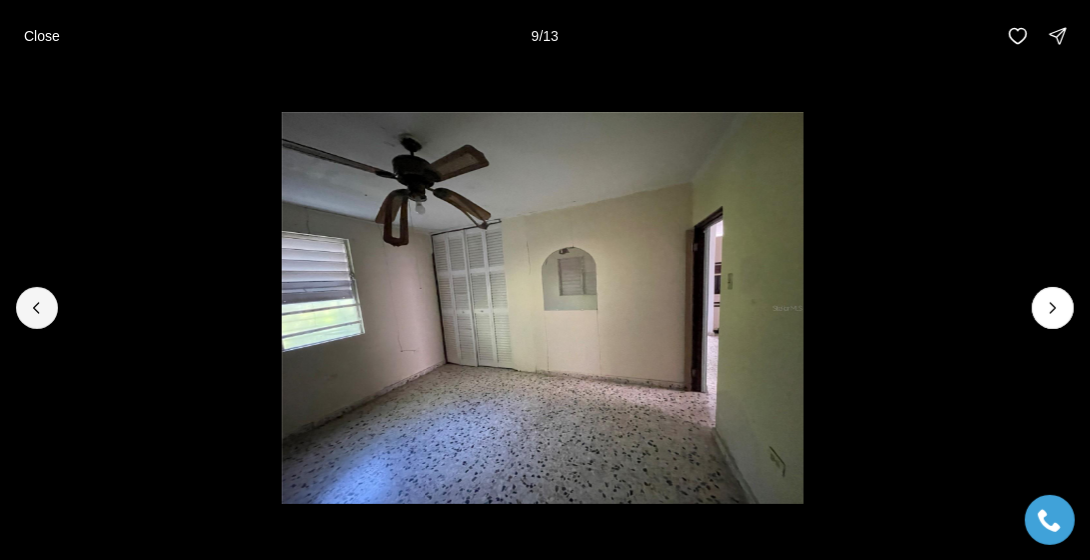 click at bounding box center [37, 308] 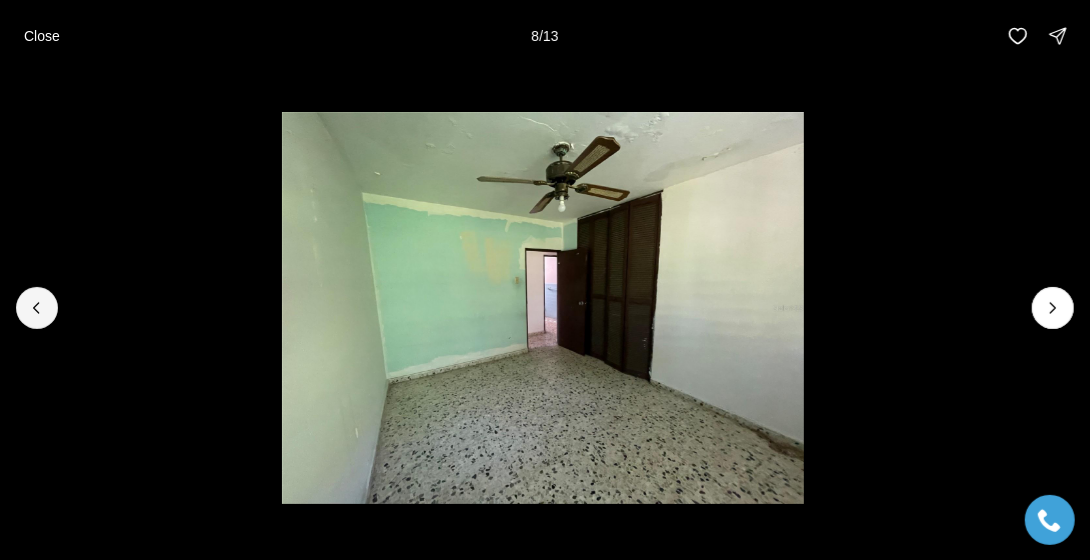 click at bounding box center (37, 308) 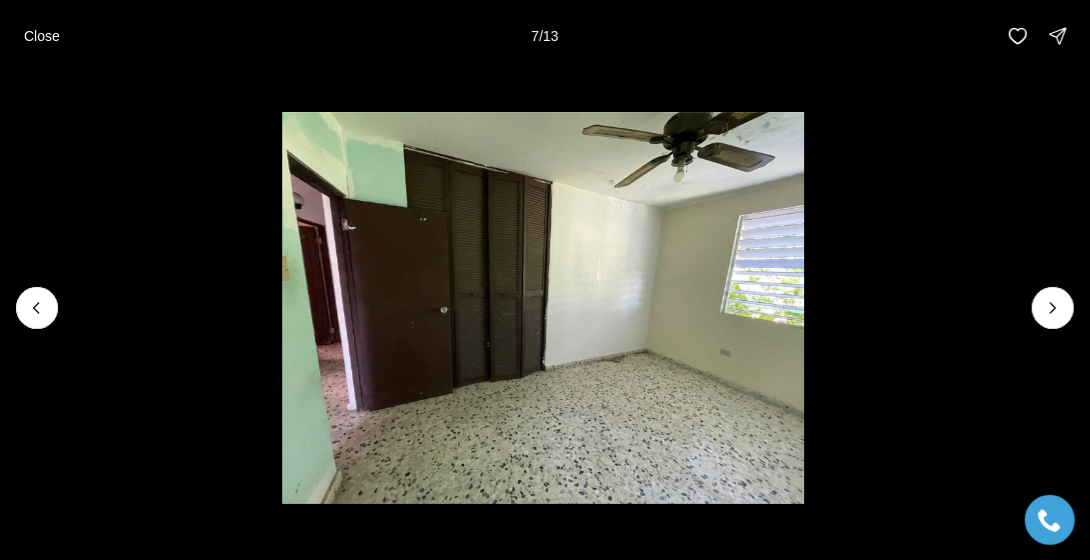 click 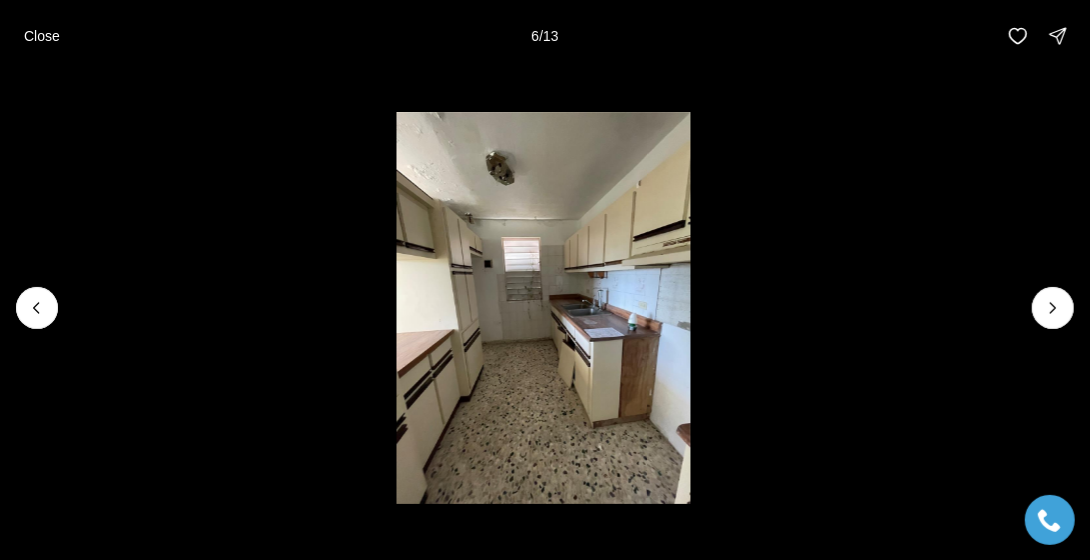 click 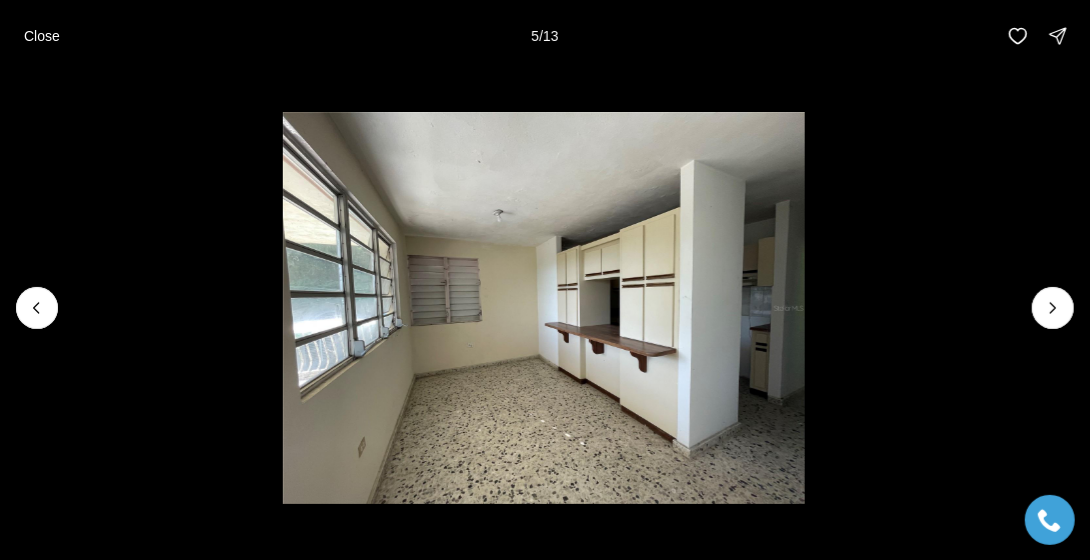click 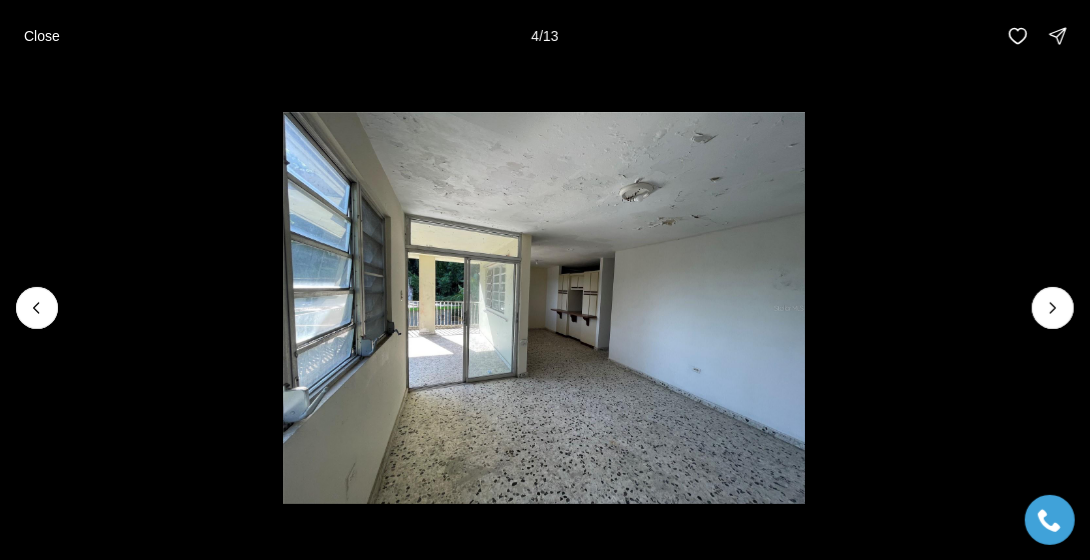 click 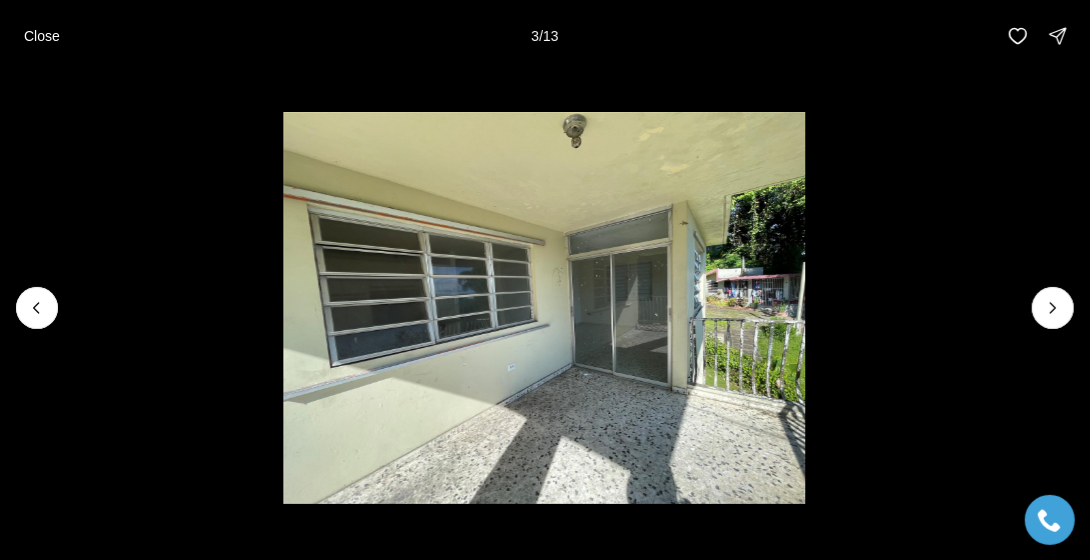 click 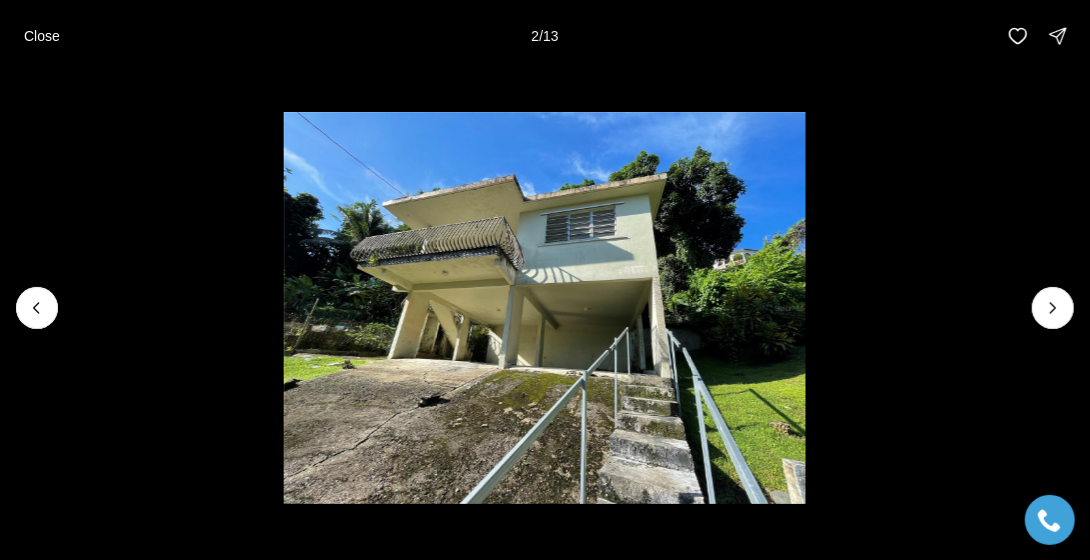click on "Close" at bounding box center [42, 36] 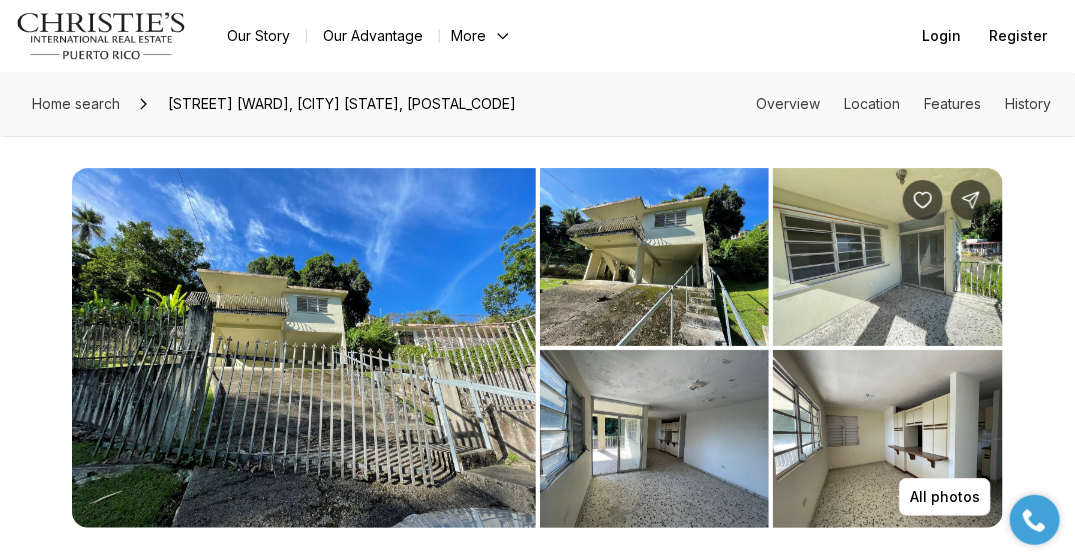 click at bounding box center [304, 348] 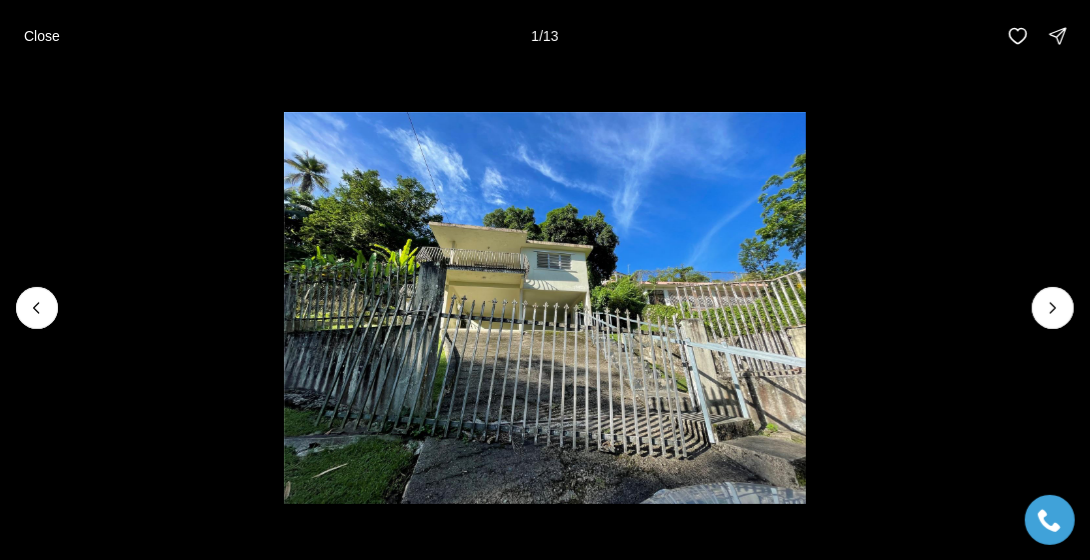 click at bounding box center [545, 308] 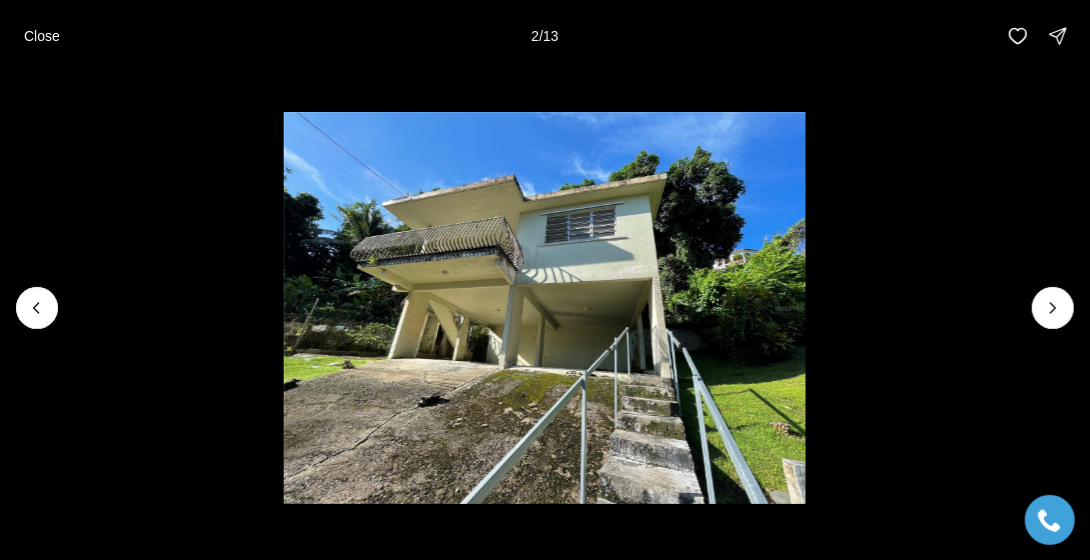 click on "Close" at bounding box center (42, 36) 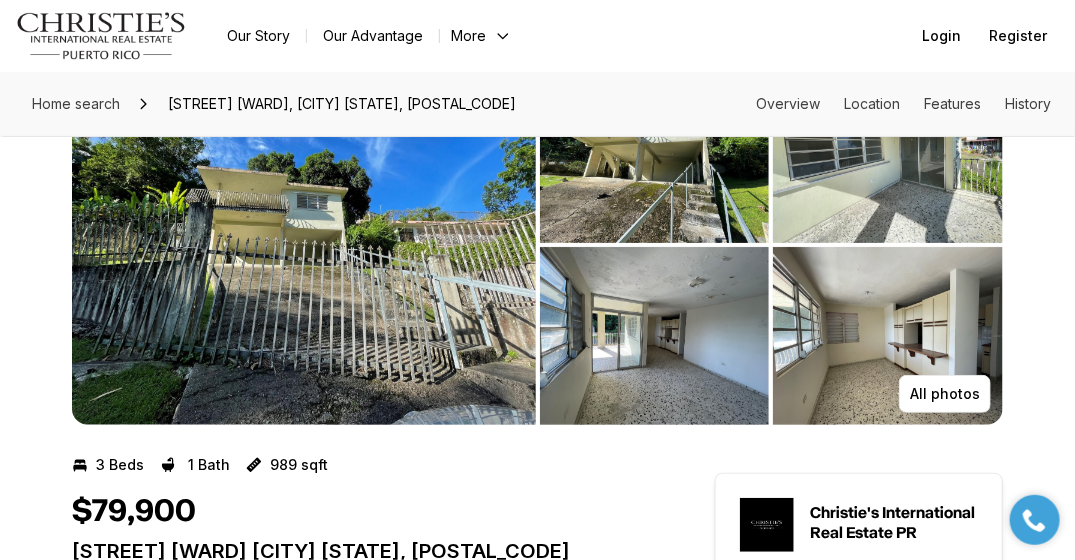 scroll, scrollTop: 0, scrollLeft: 0, axis: both 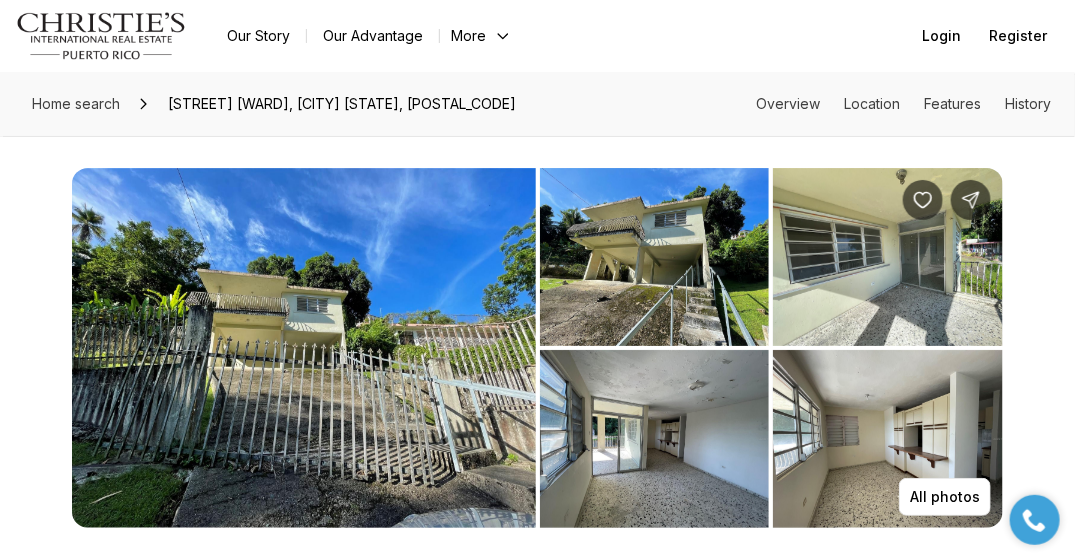 click at bounding box center [304, 348] 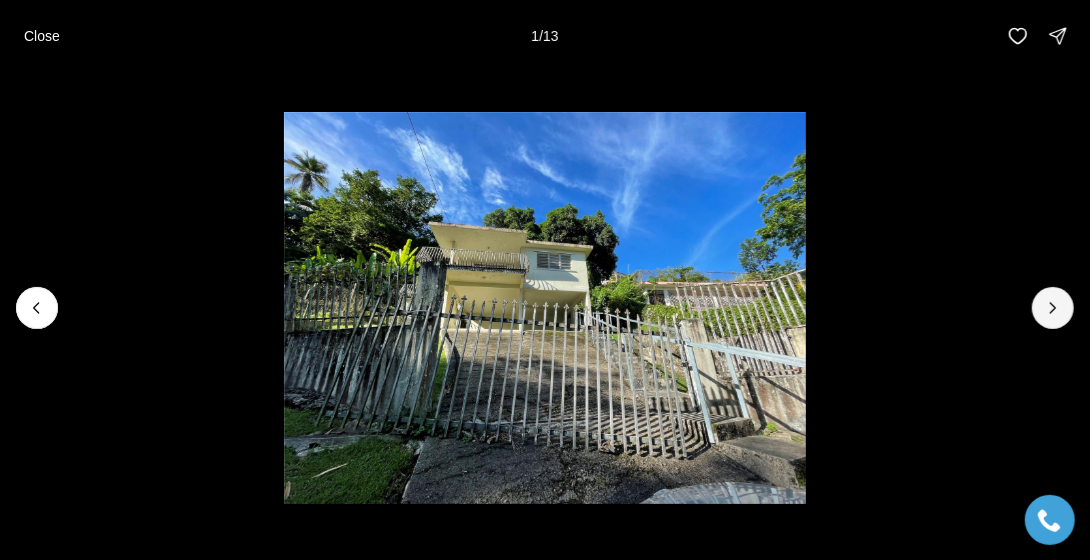 click at bounding box center [1053, 308] 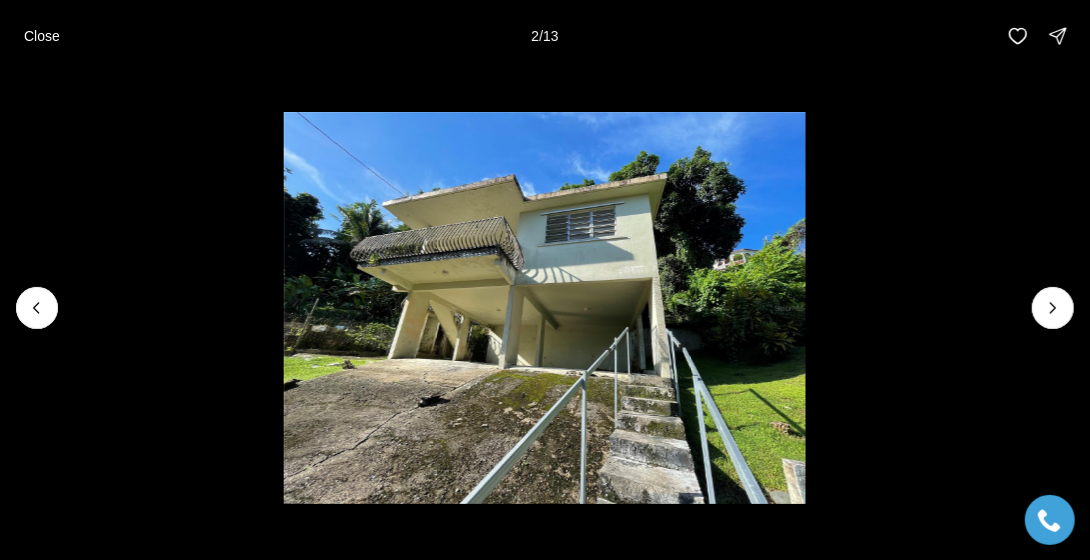 click 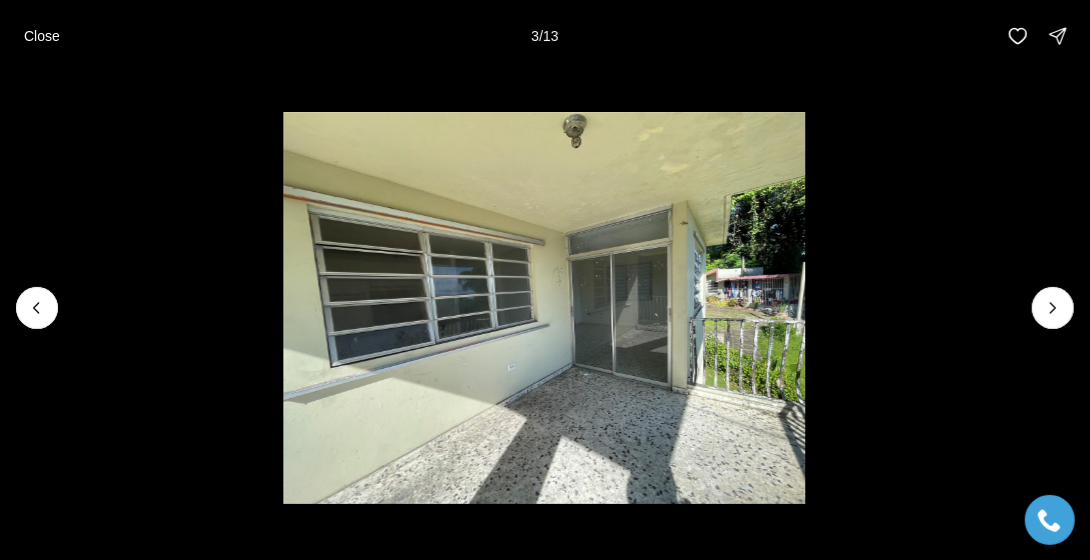 click 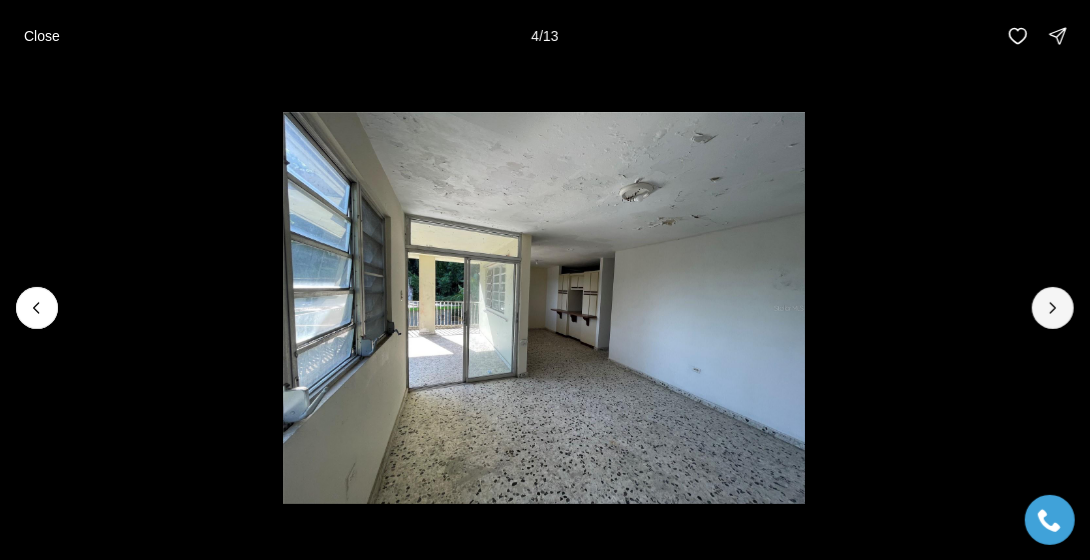 click at bounding box center [1053, 308] 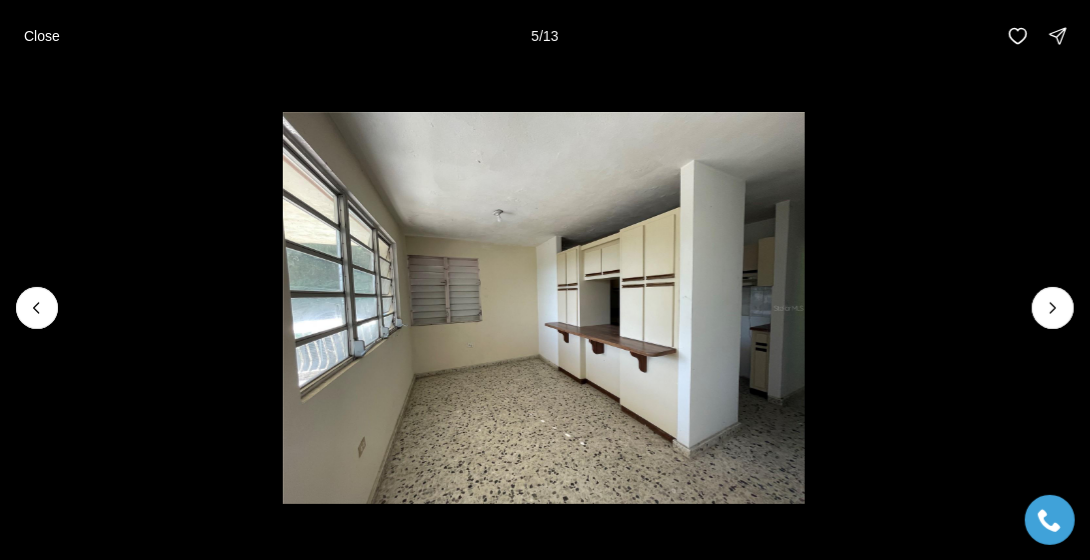 click 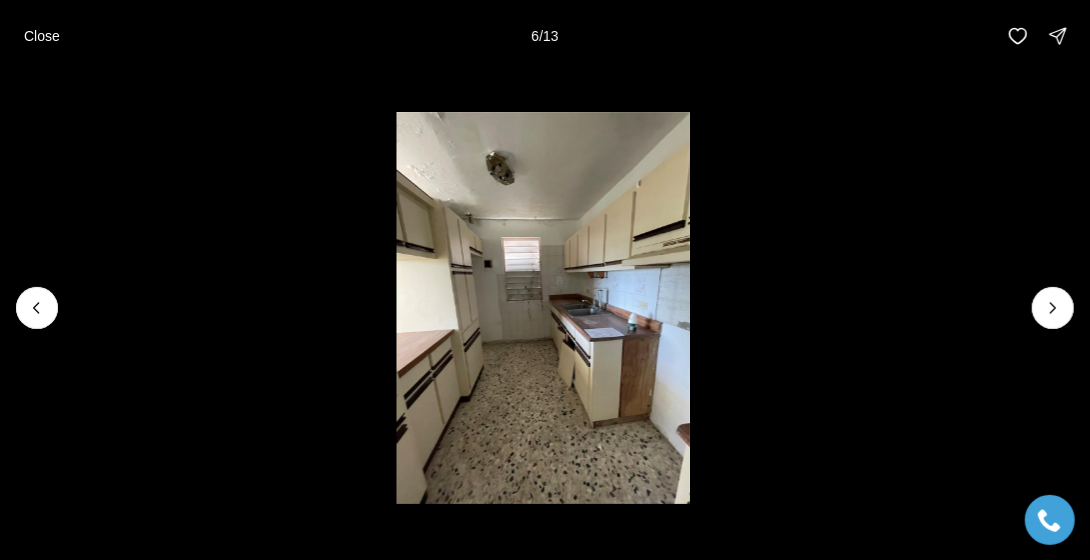 click 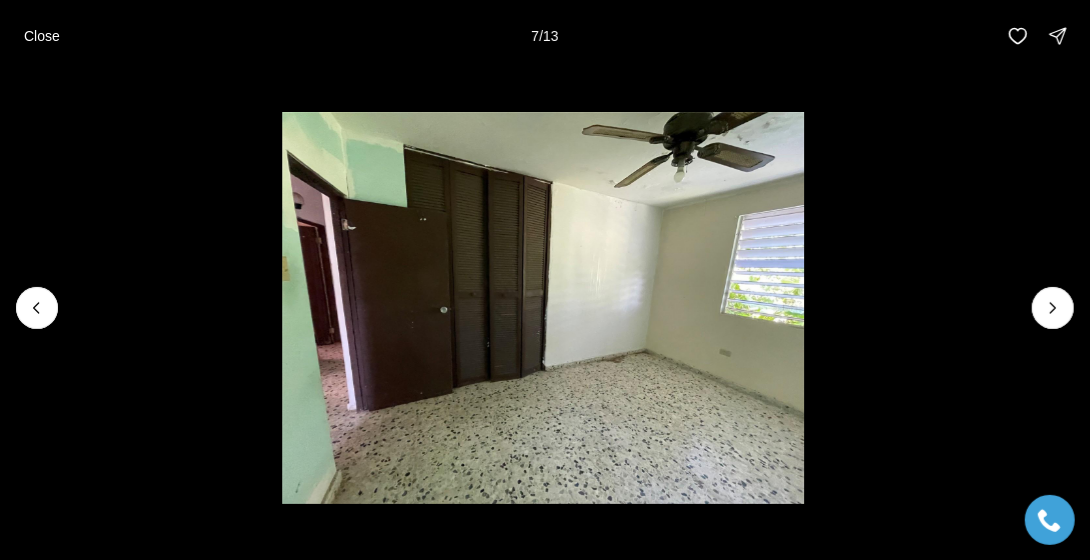 click 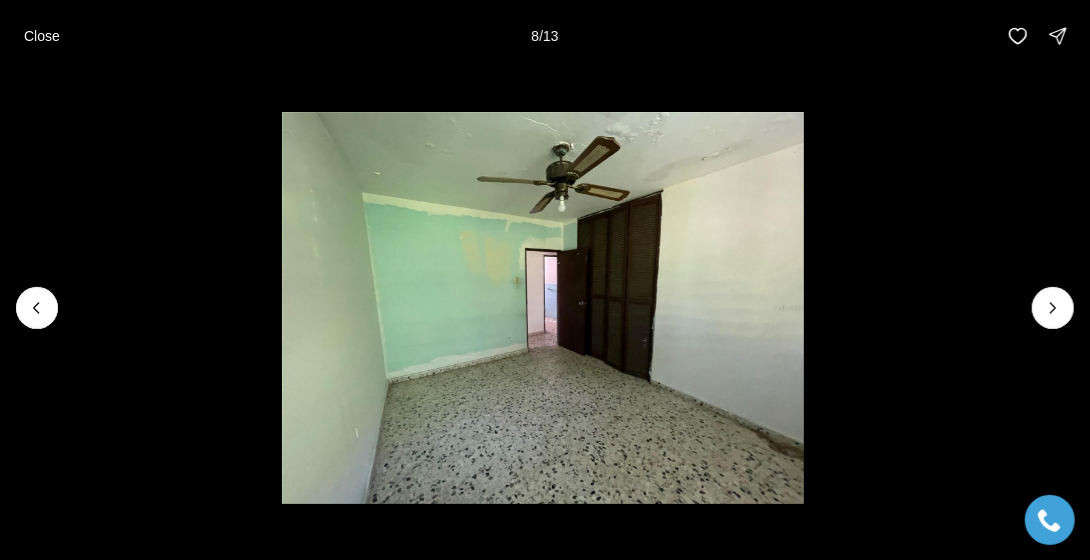 click 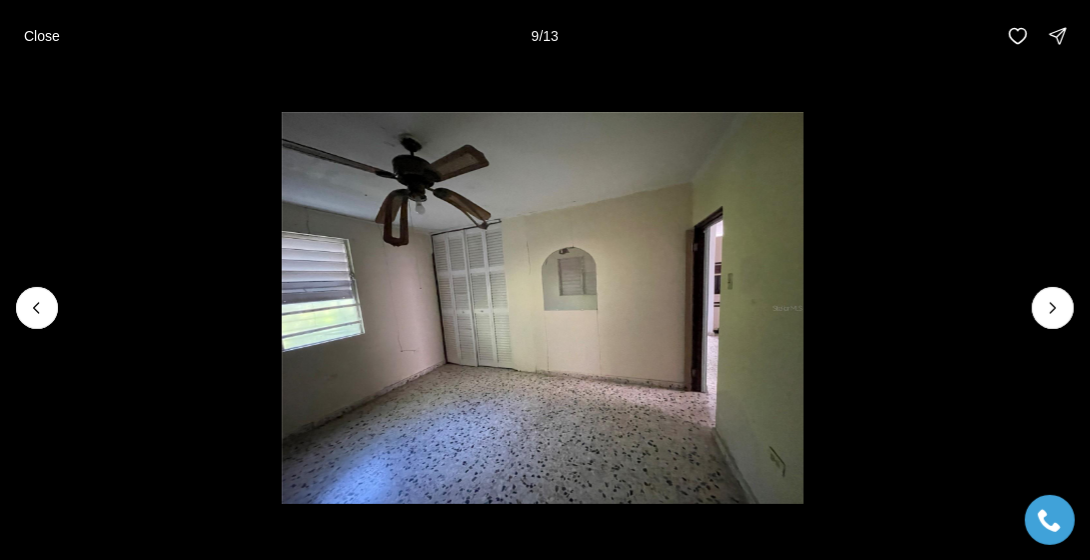 click 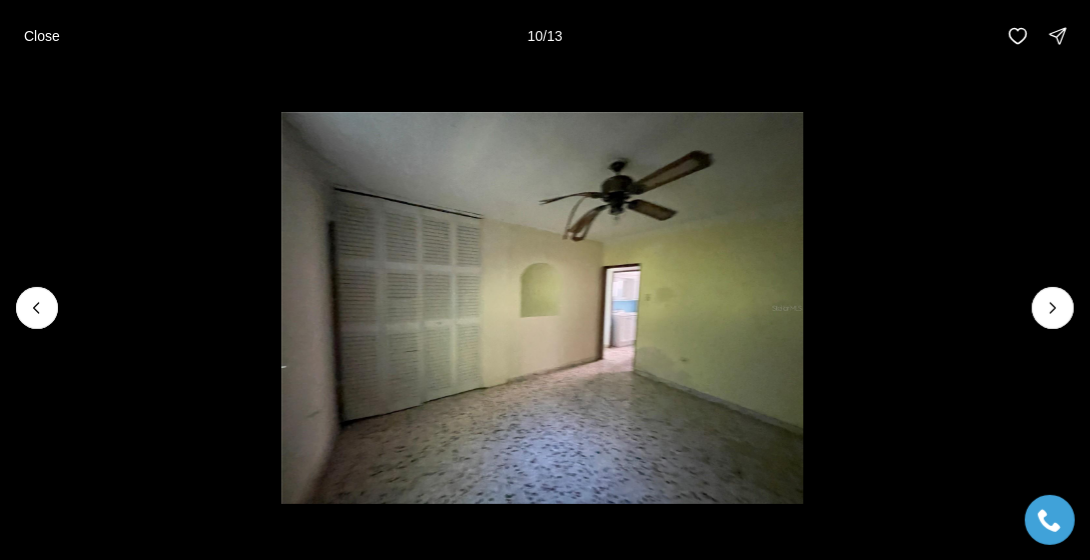 click 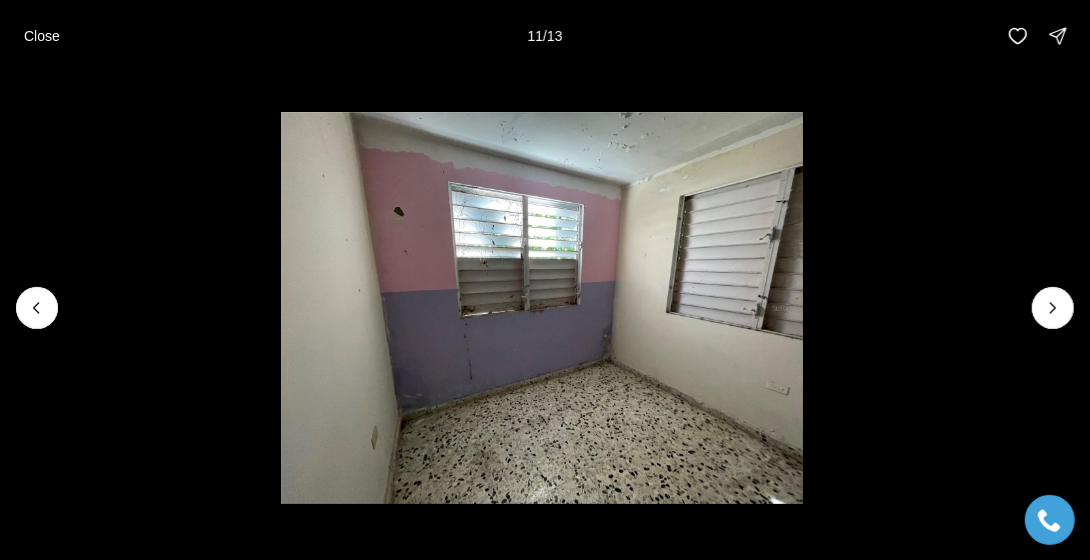 click 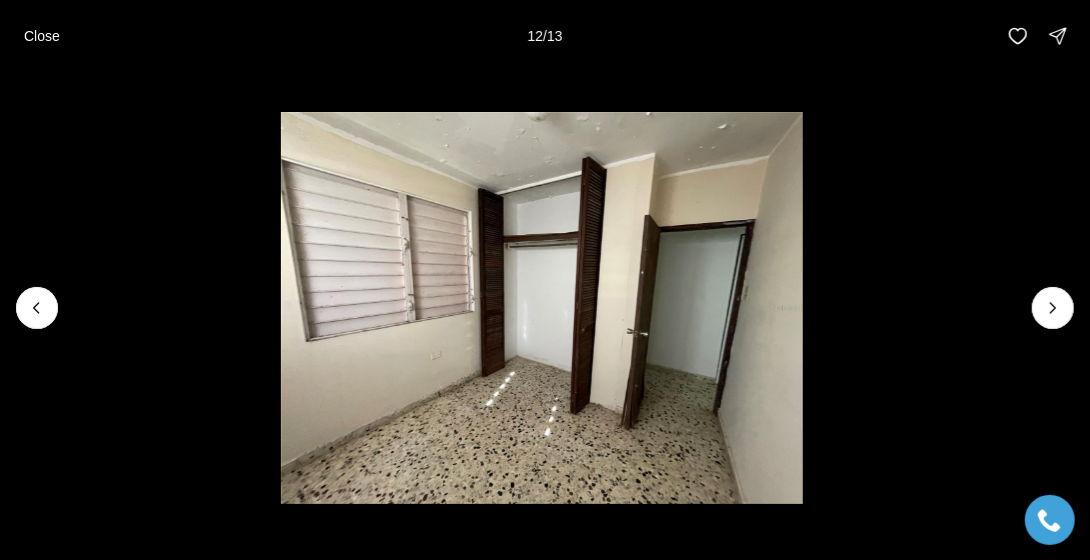 click 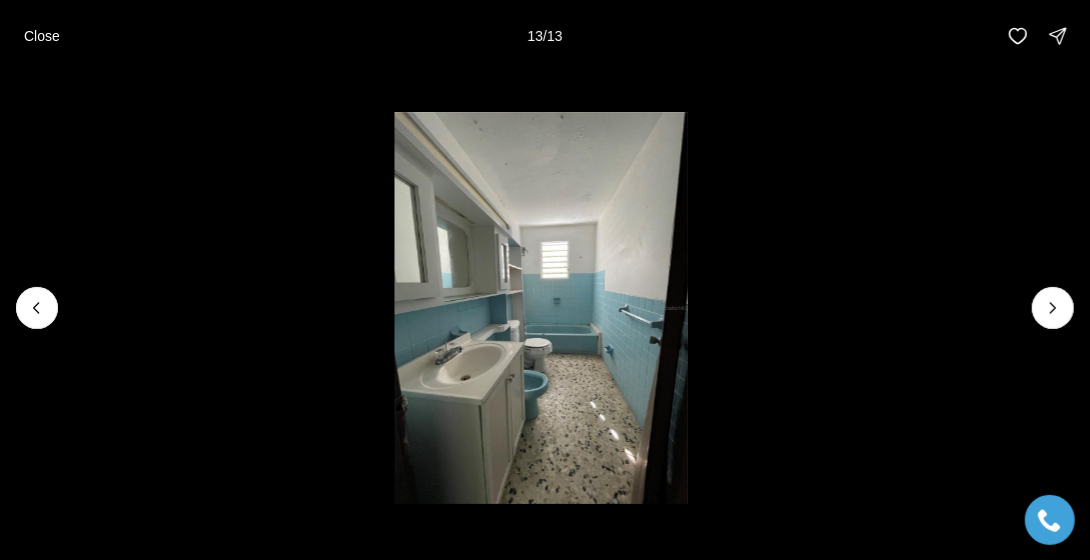 click at bounding box center [1053, 308] 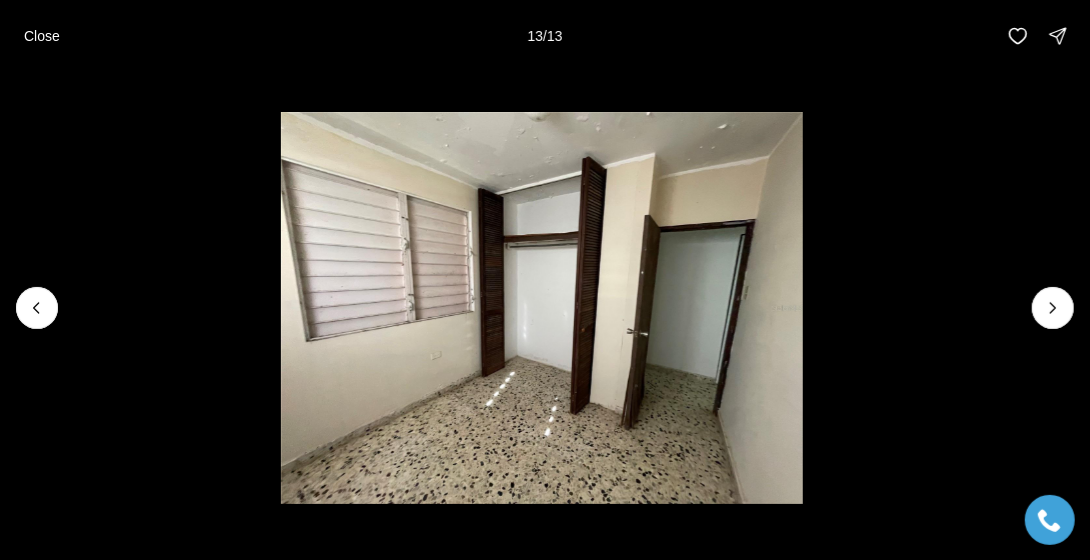 click 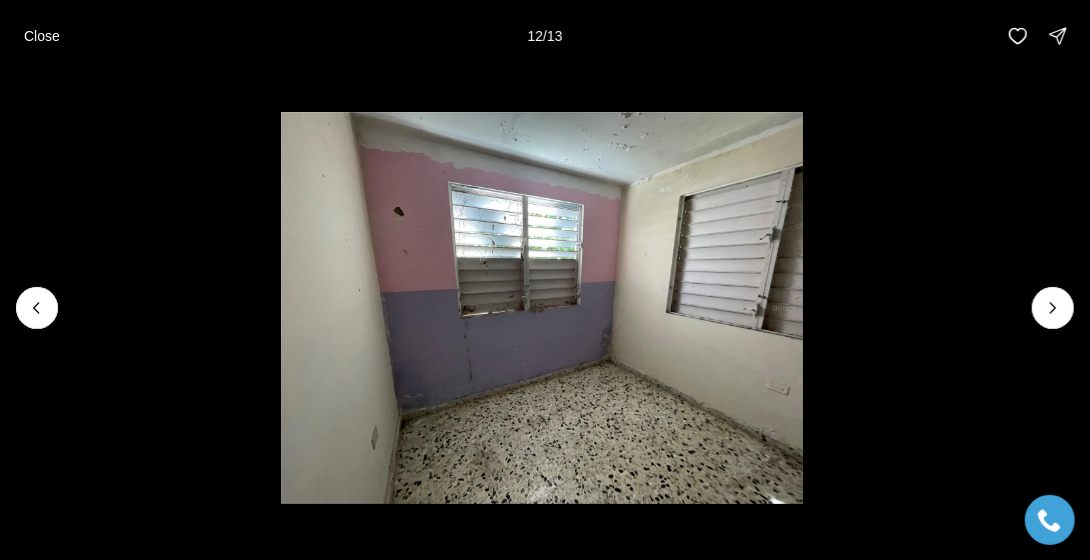 click 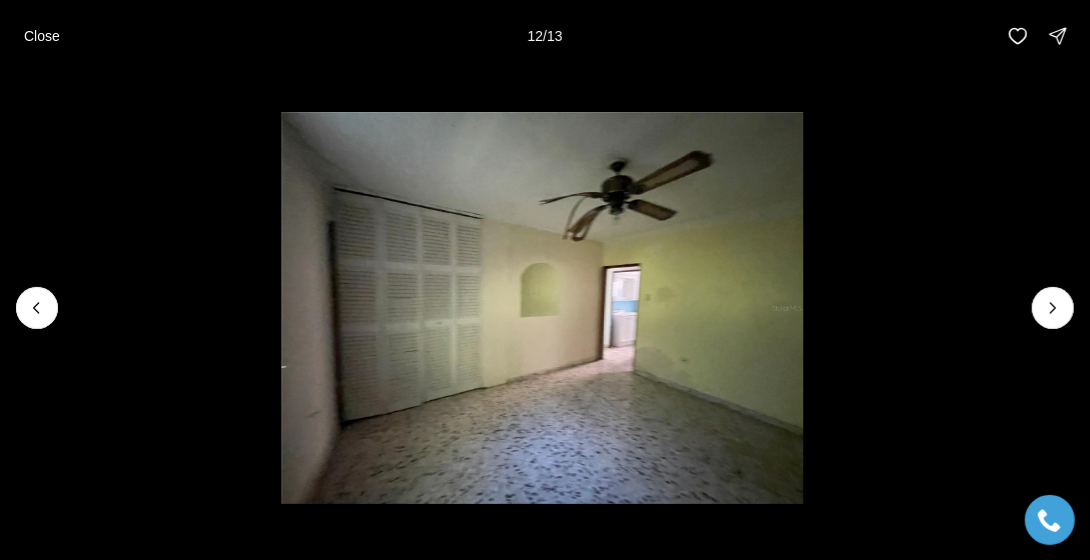 click 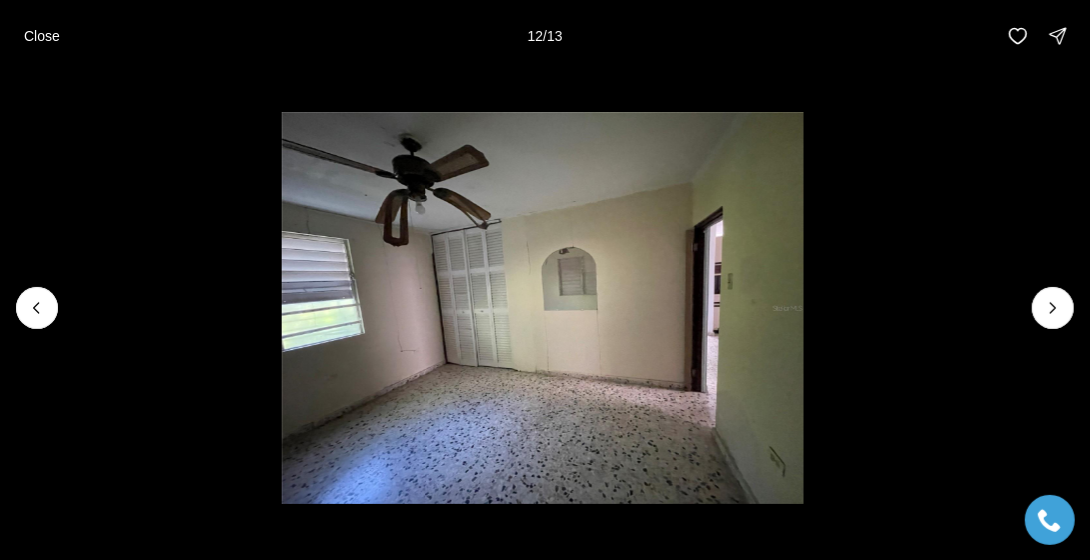 click 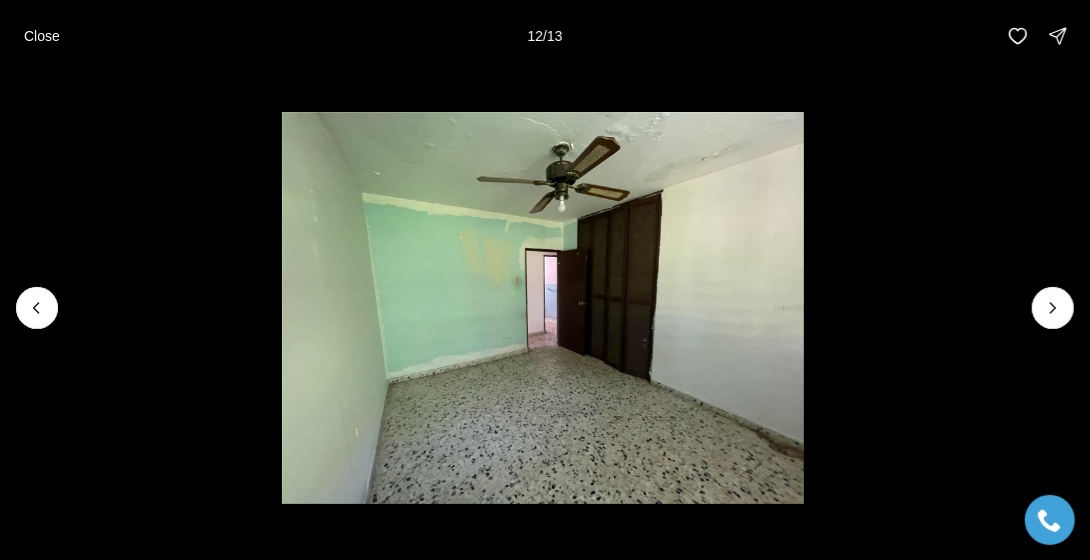 click 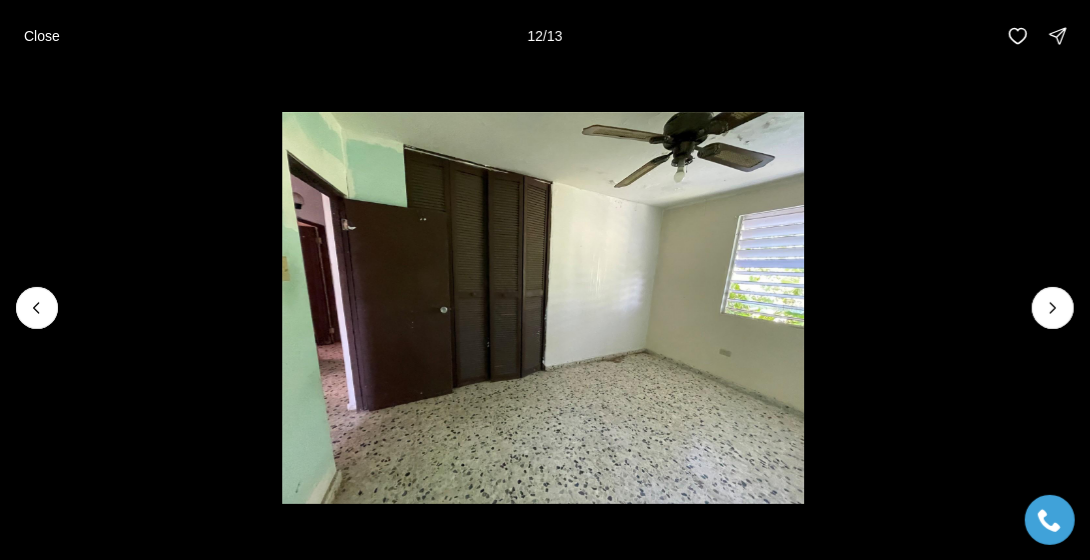 click 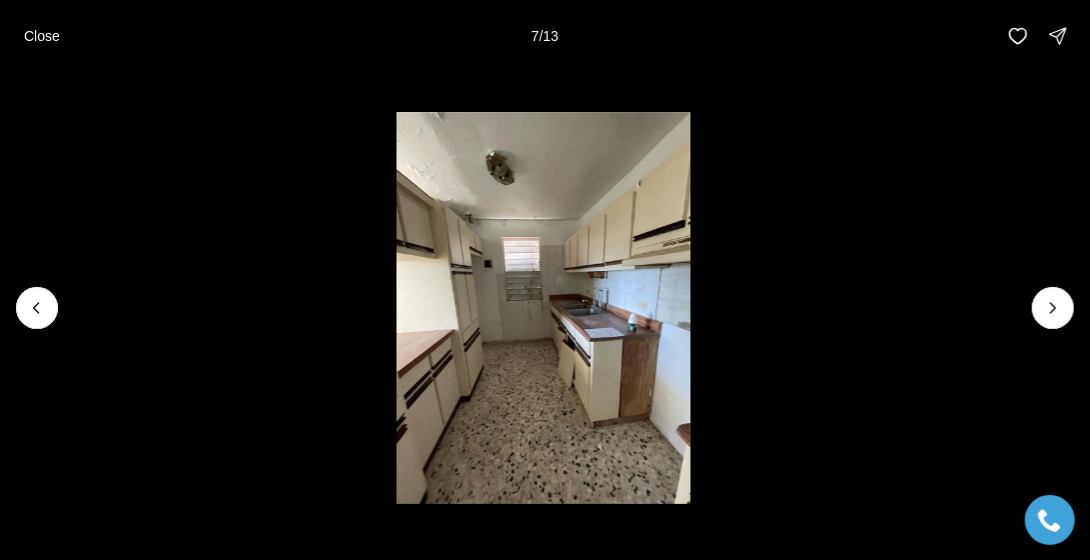 click 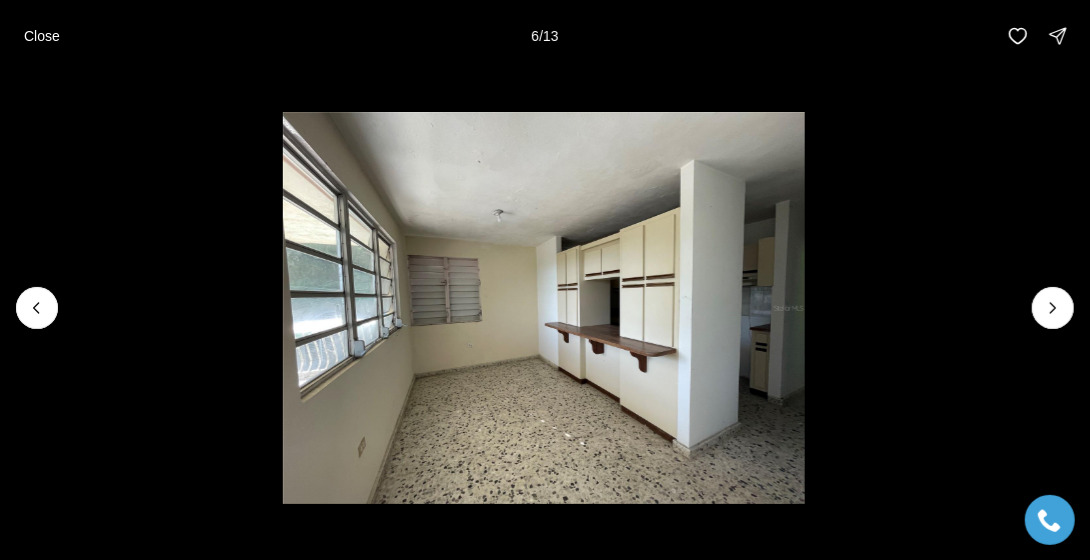 click 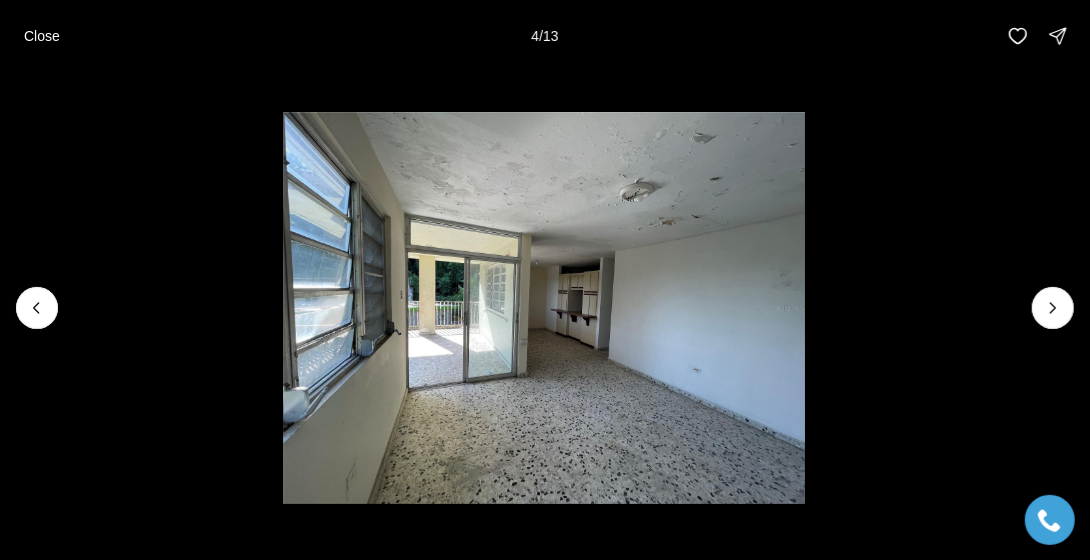 click 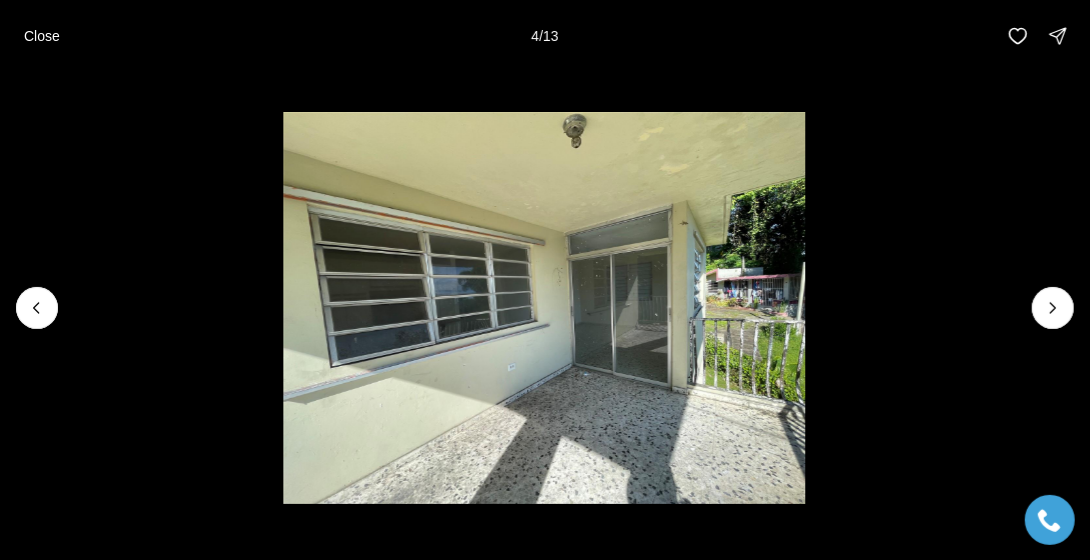 click 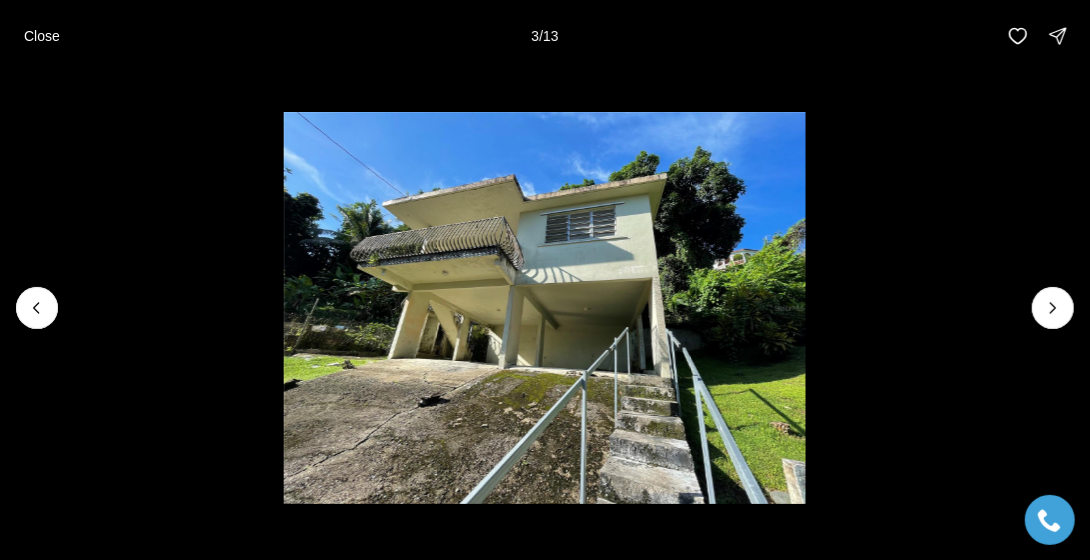 click 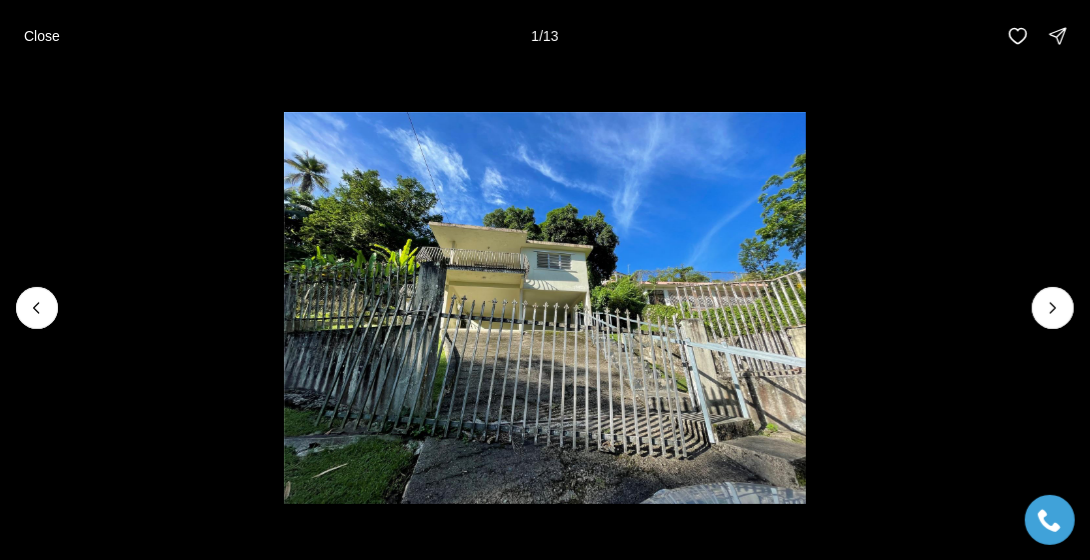 click at bounding box center (37, 308) 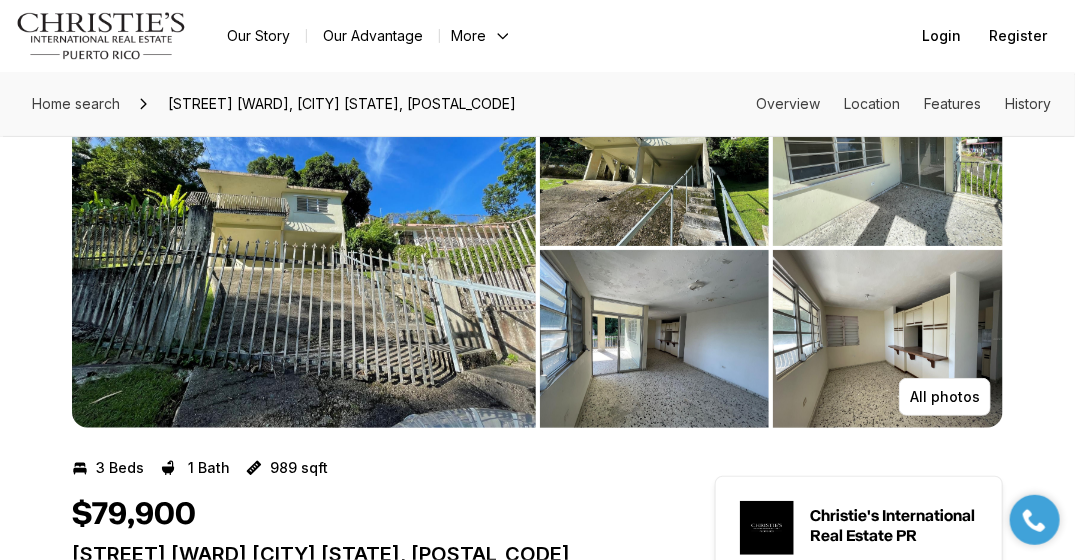 scroll, scrollTop: 300, scrollLeft: 0, axis: vertical 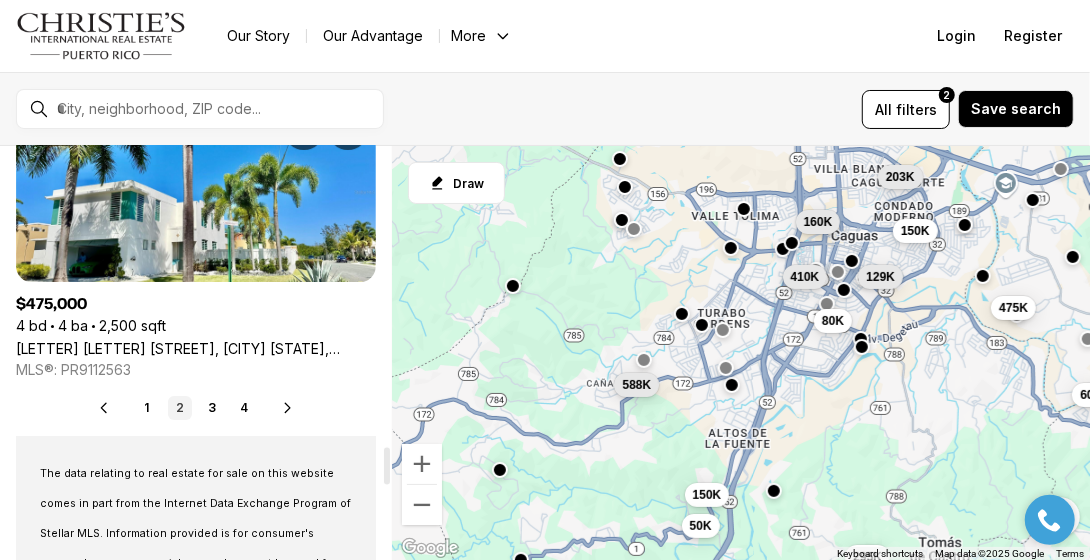 click on "3" at bounding box center [212, 408] 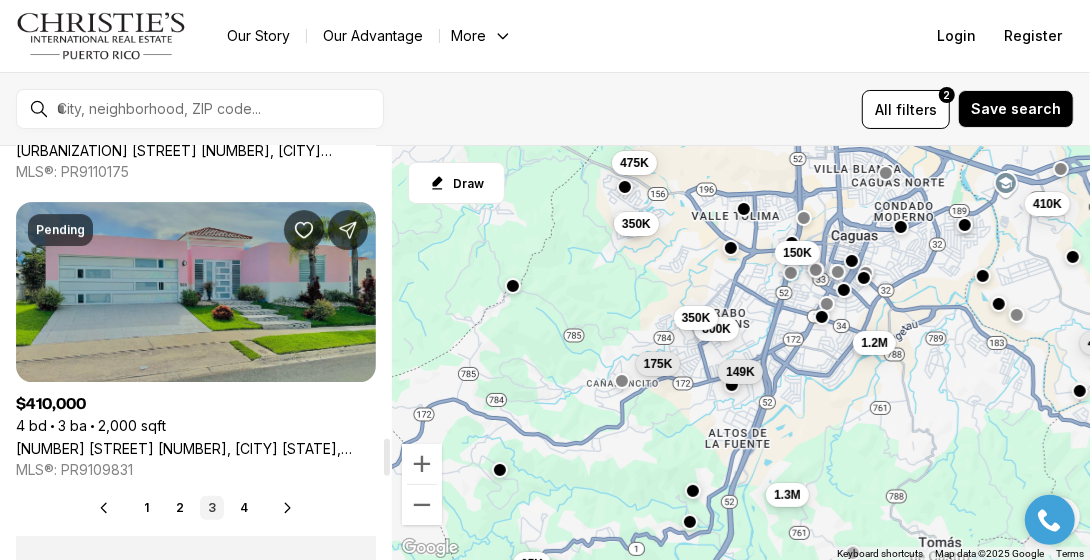 scroll, scrollTop: 3400, scrollLeft: 0, axis: vertical 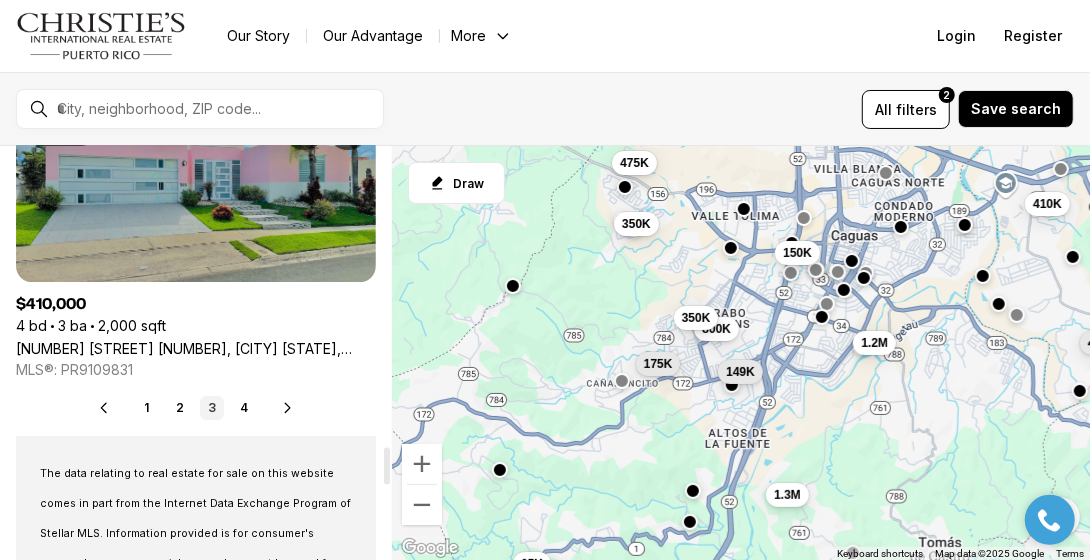 click on "4" at bounding box center [244, 408] 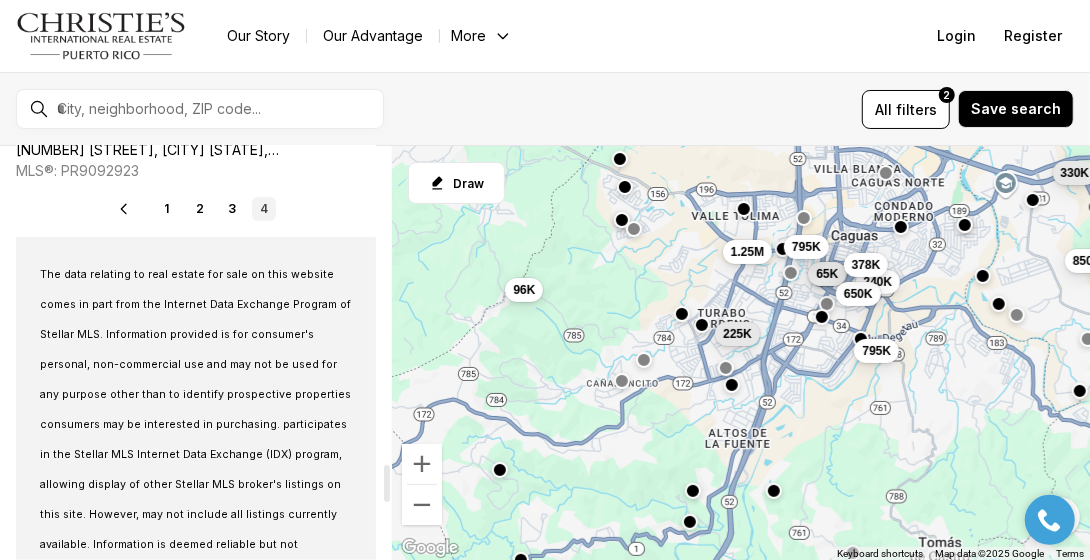 scroll, scrollTop: 3600, scrollLeft: 0, axis: vertical 